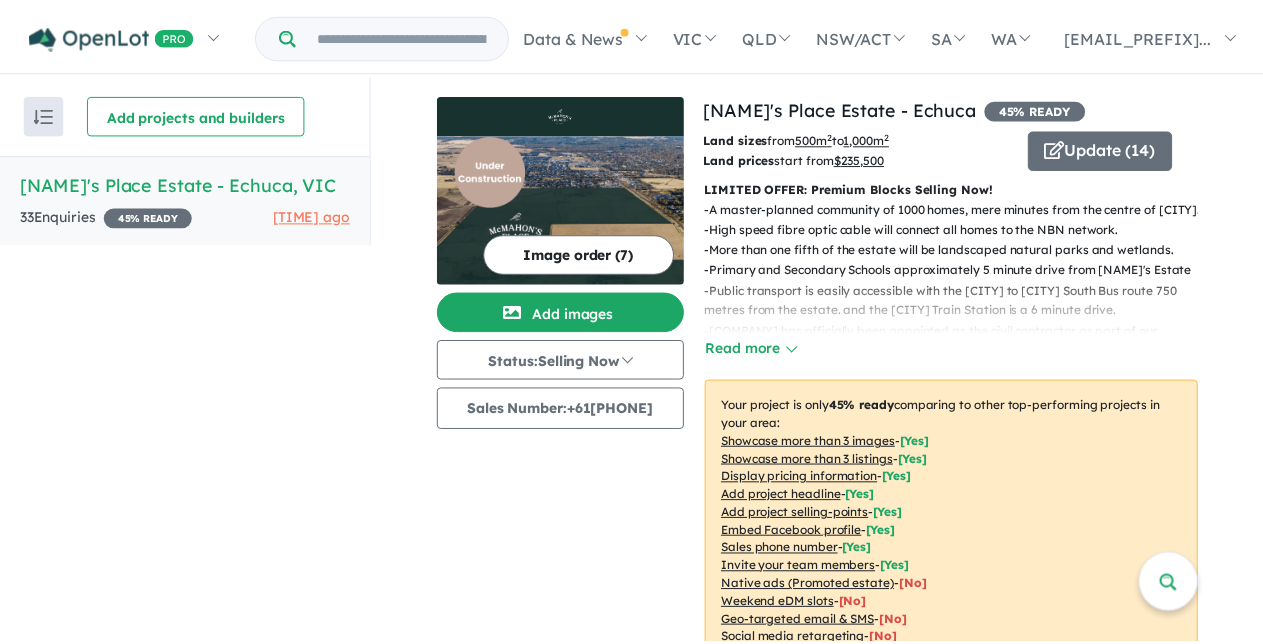 scroll, scrollTop: 0, scrollLeft: 0, axis: both 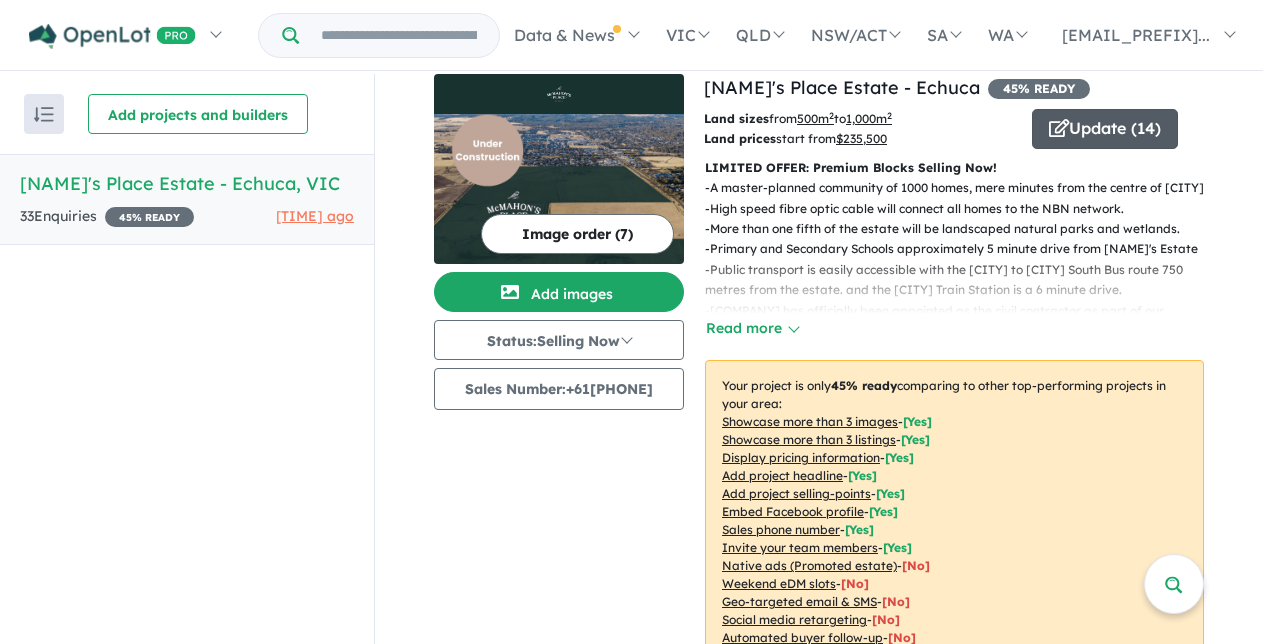 click on "Update ( 14 )" at bounding box center (1105, 129) 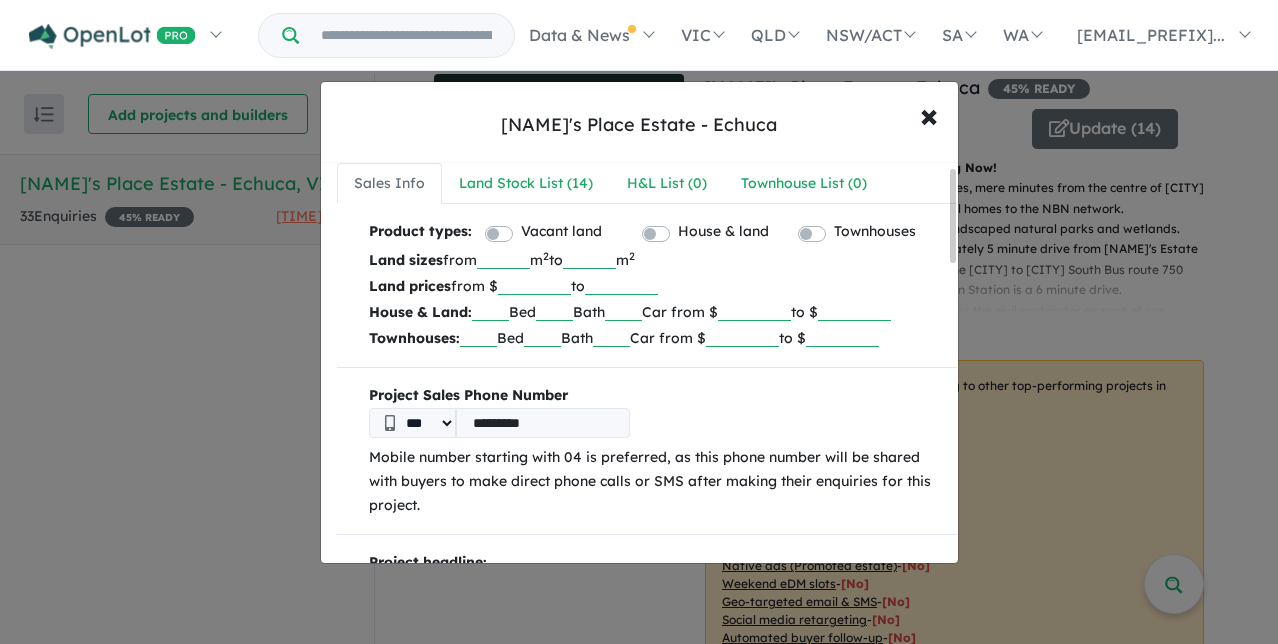 scroll, scrollTop: 22, scrollLeft: 0, axis: vertical 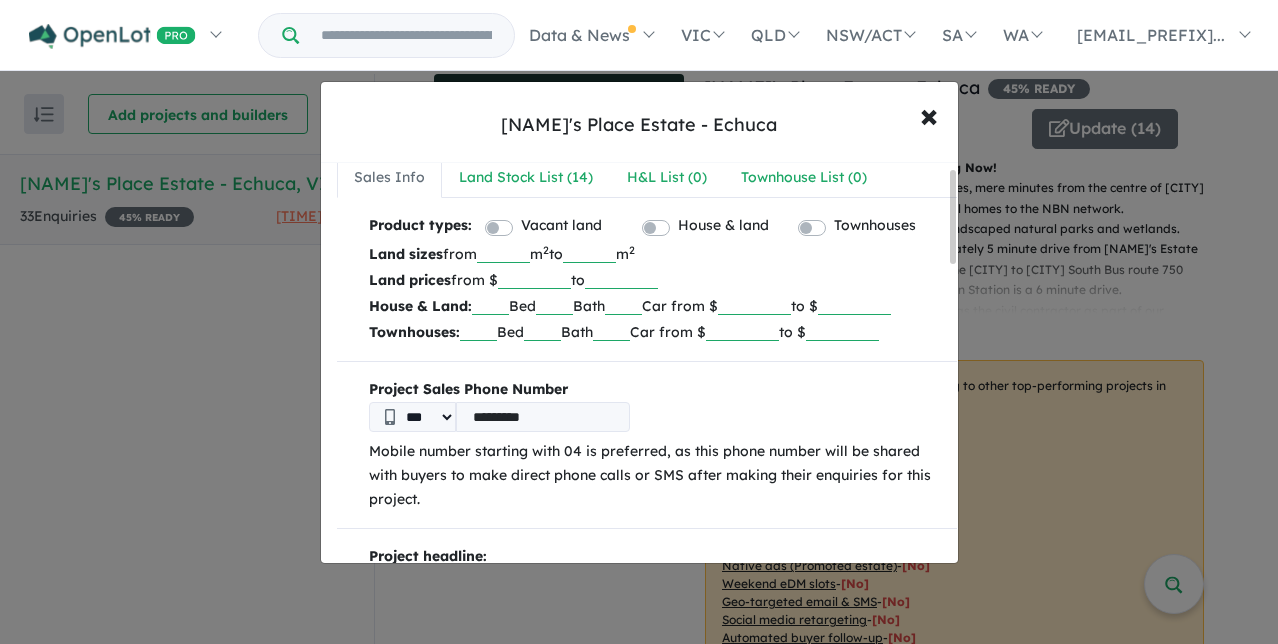 click on "****" at bounding box center [589, 253] 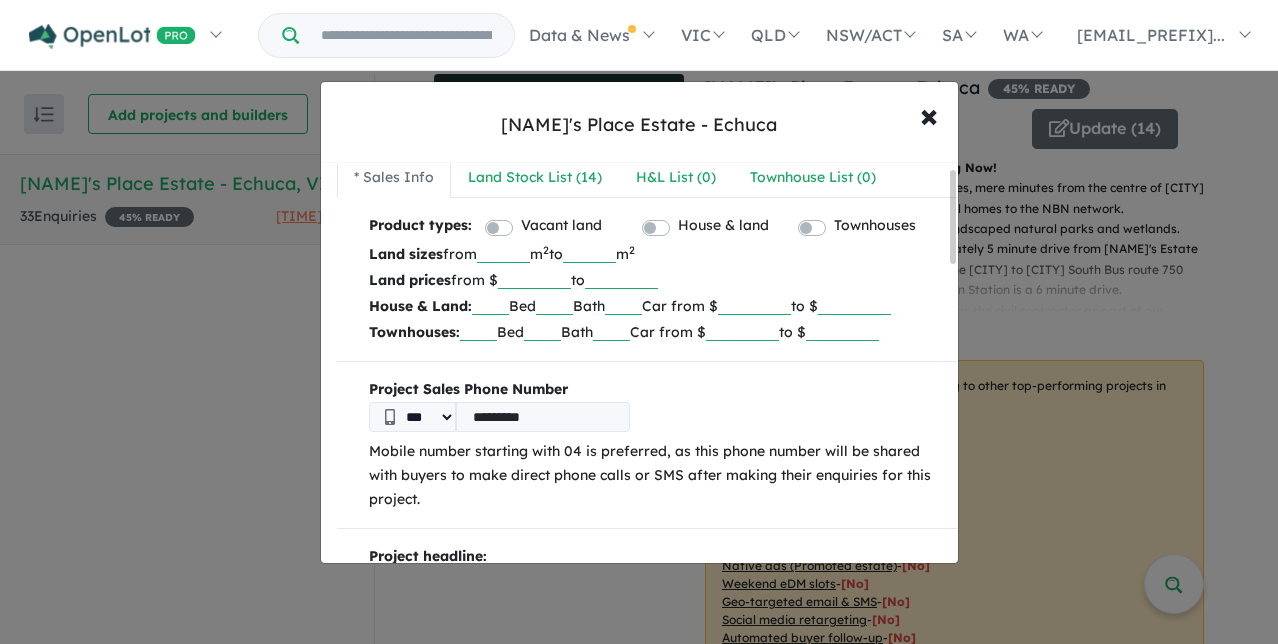 type on "****" 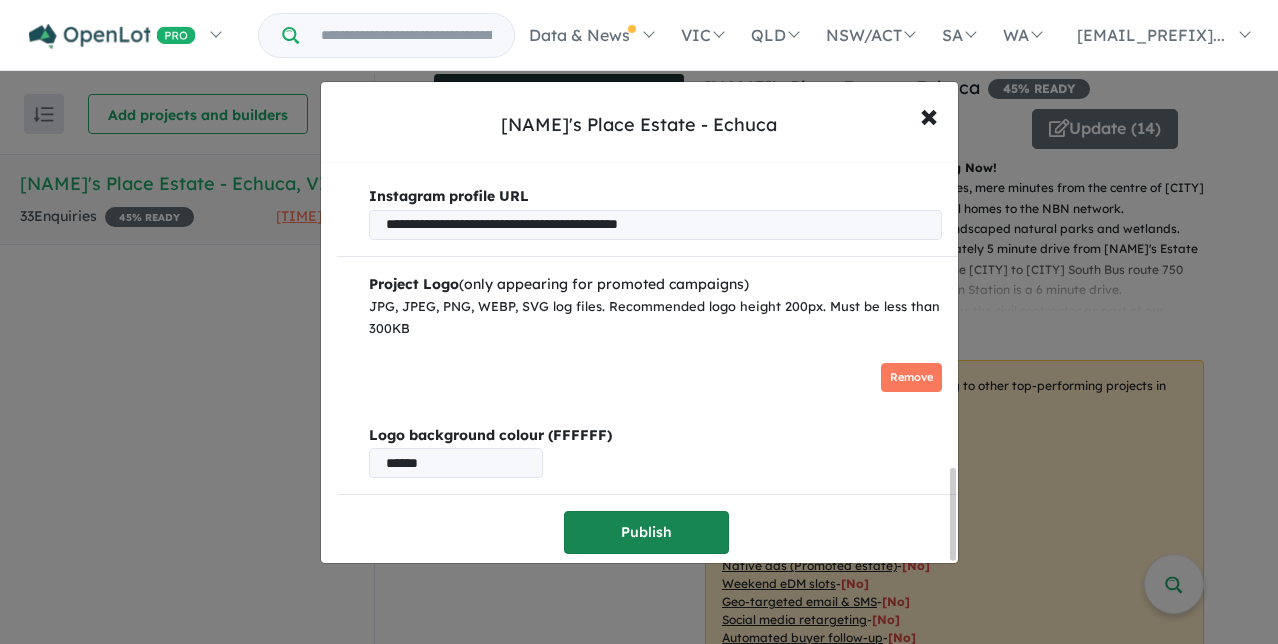 scroll, scrollTop: 1345, scrollLeft: 0, axis: vertical 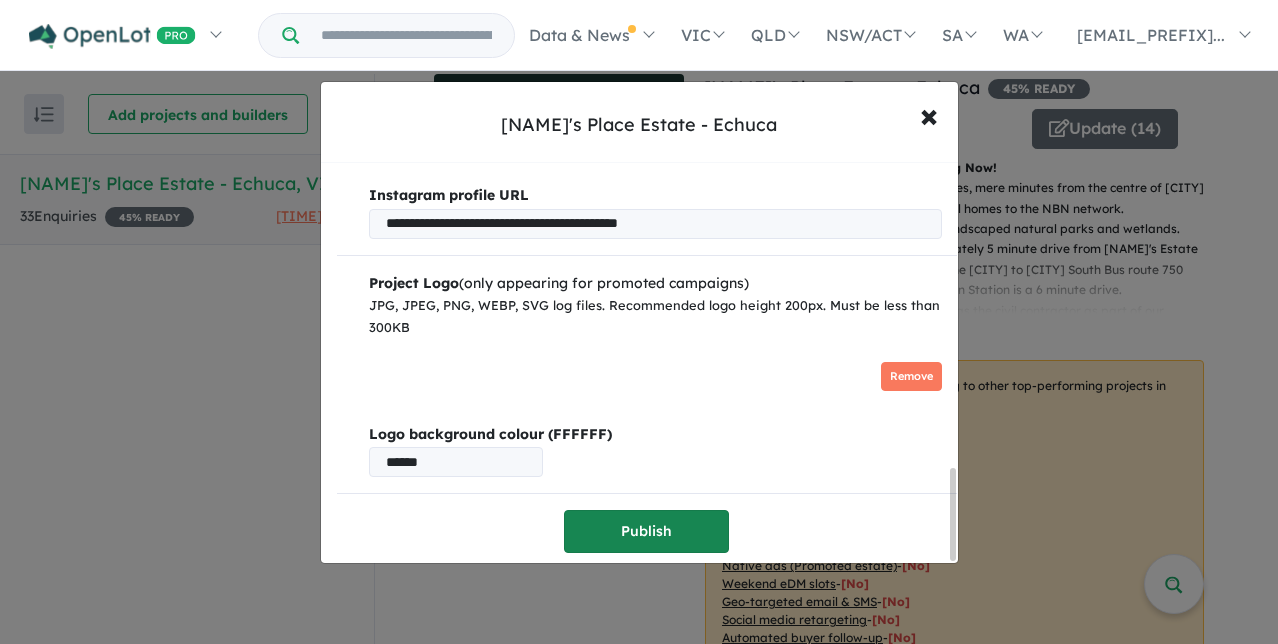 type on "******" 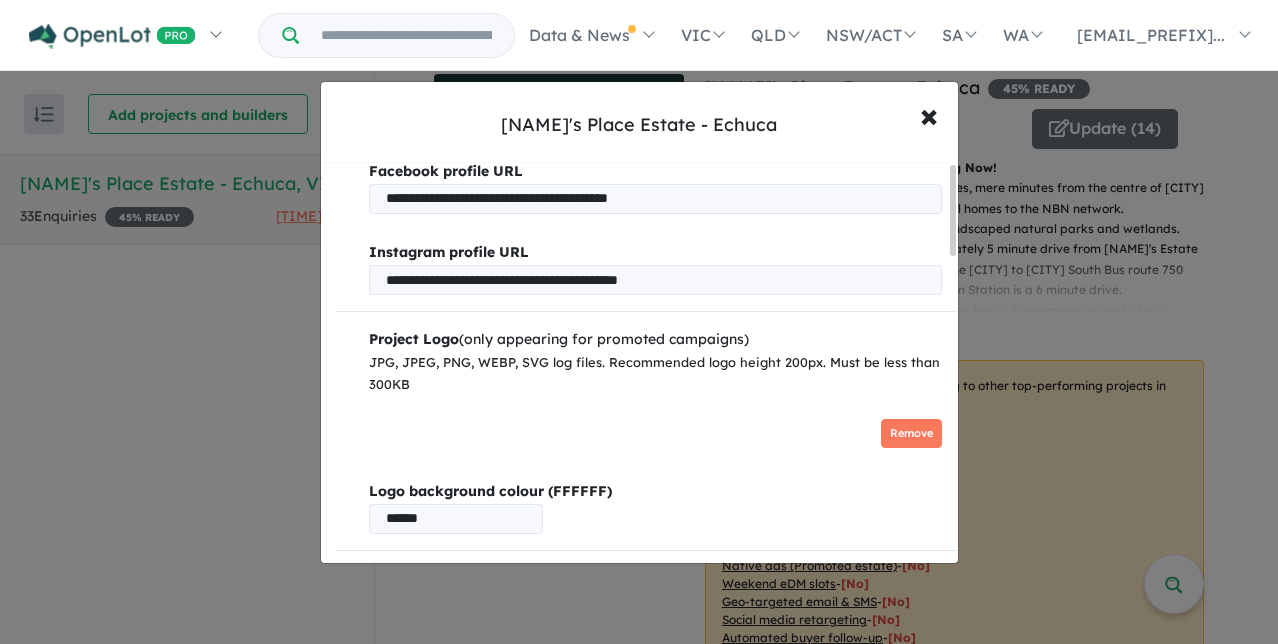 scroll, scrollTop: 0, scrollLeft: 0, axis: both 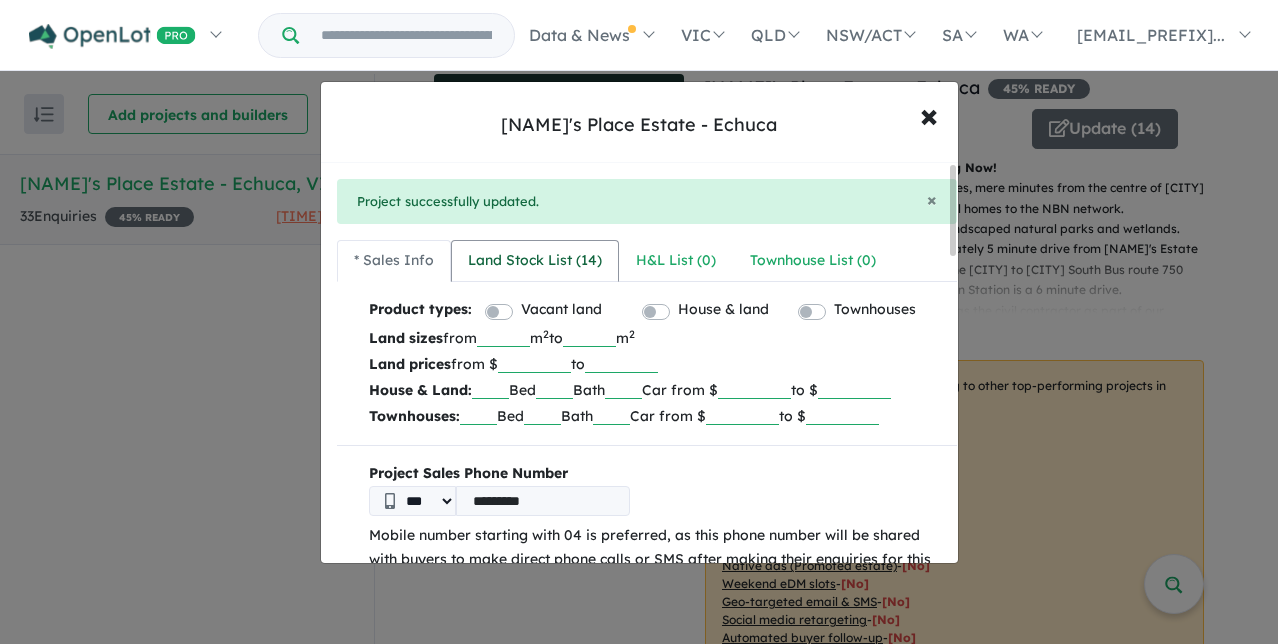 click on "Land Stock List ( 14 )" at bounding box center (535, 261) 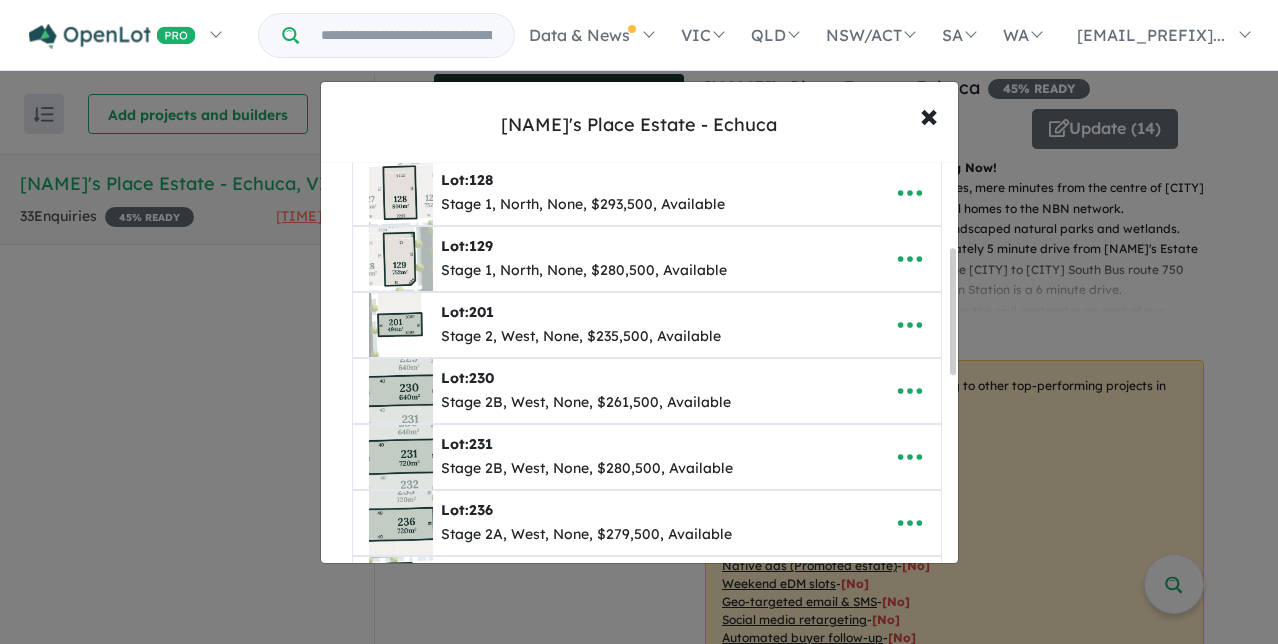 scroll, scrollTop: 281, scrollLeft: 0, axis: vertical 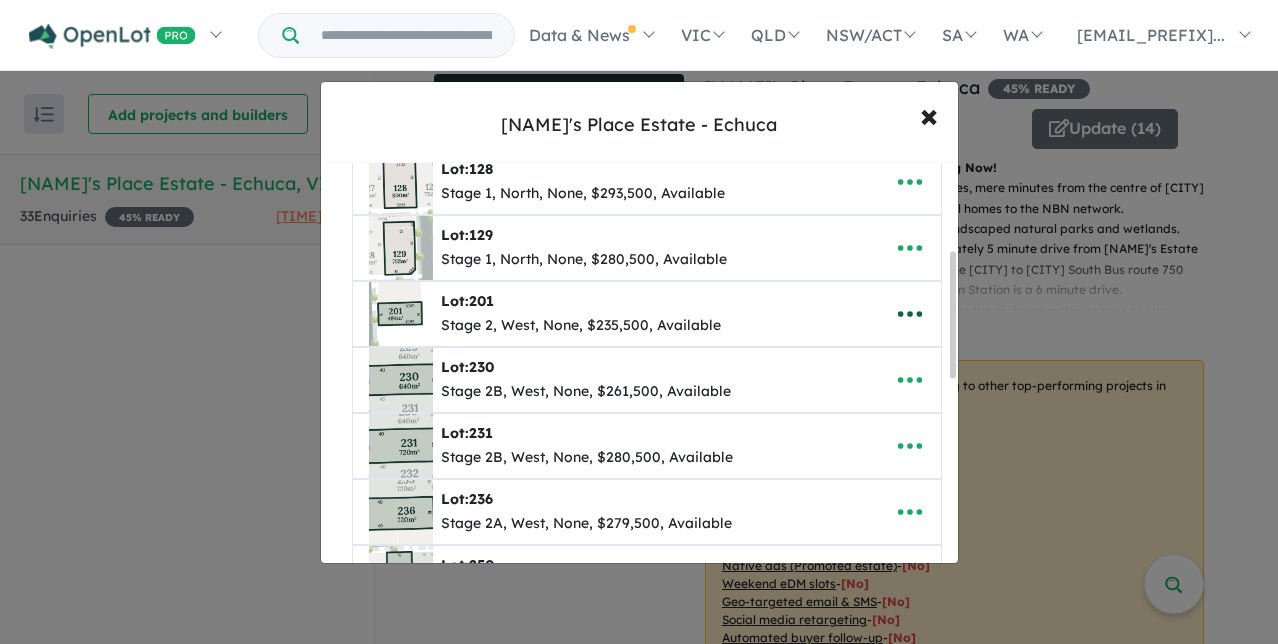 click 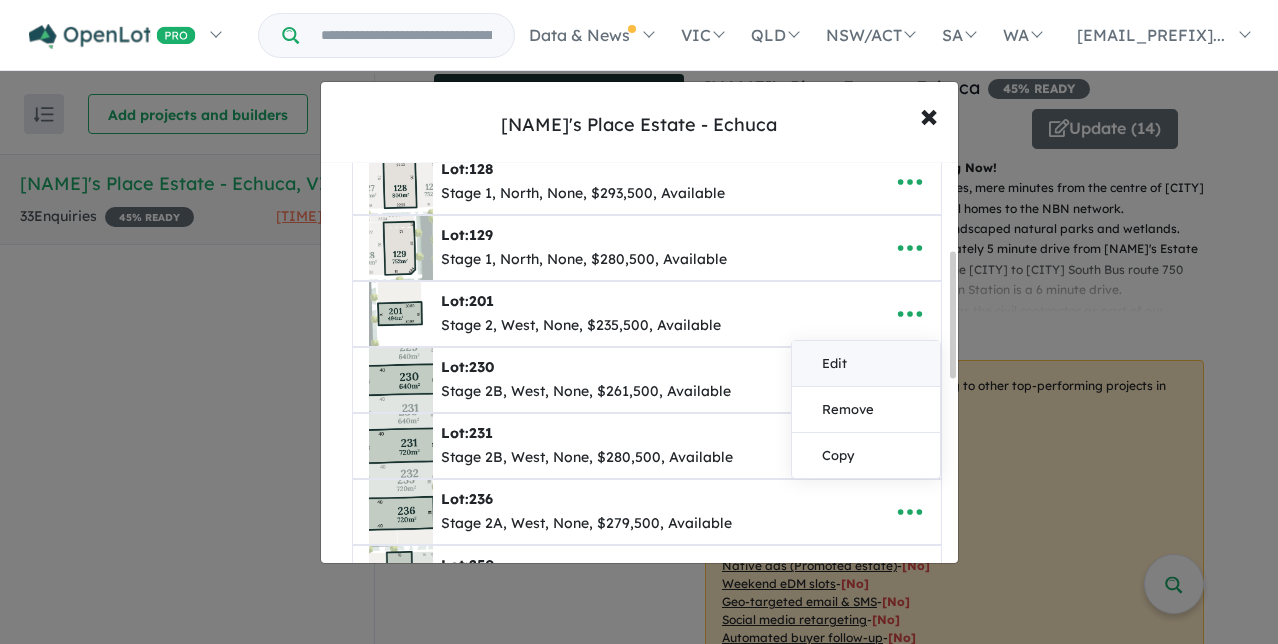 click on "Edit" at bounding box center [866, 364] 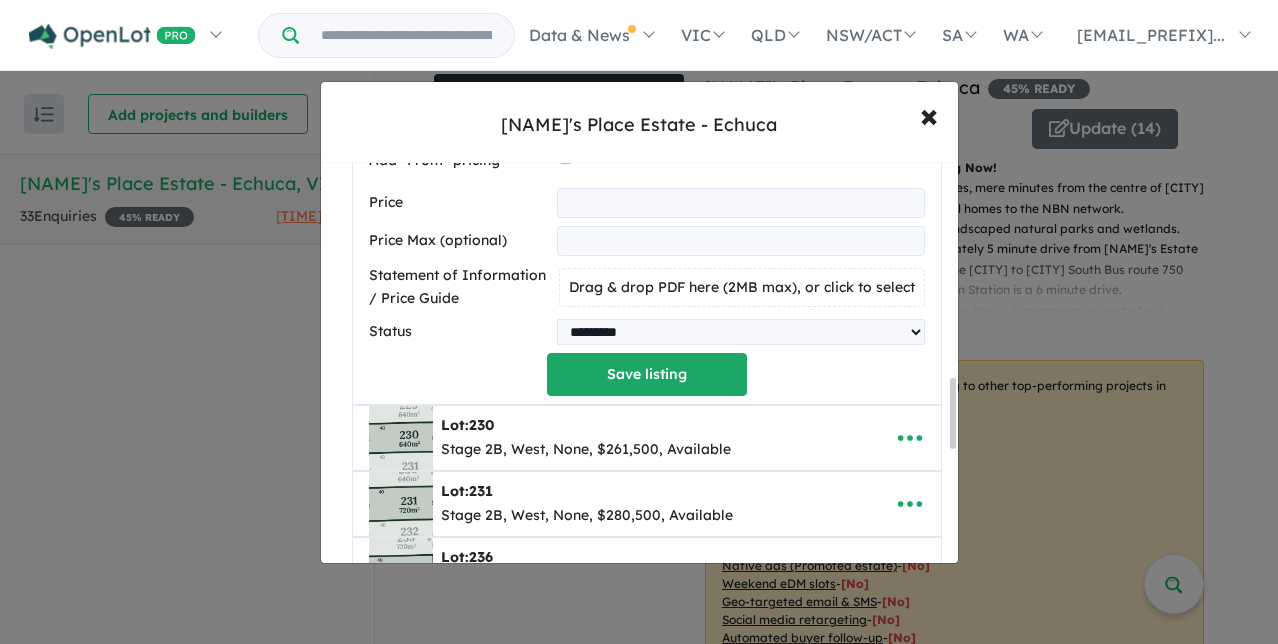 scroll, scrollTop: 1270, scrollLeft: 0, axis: vertical 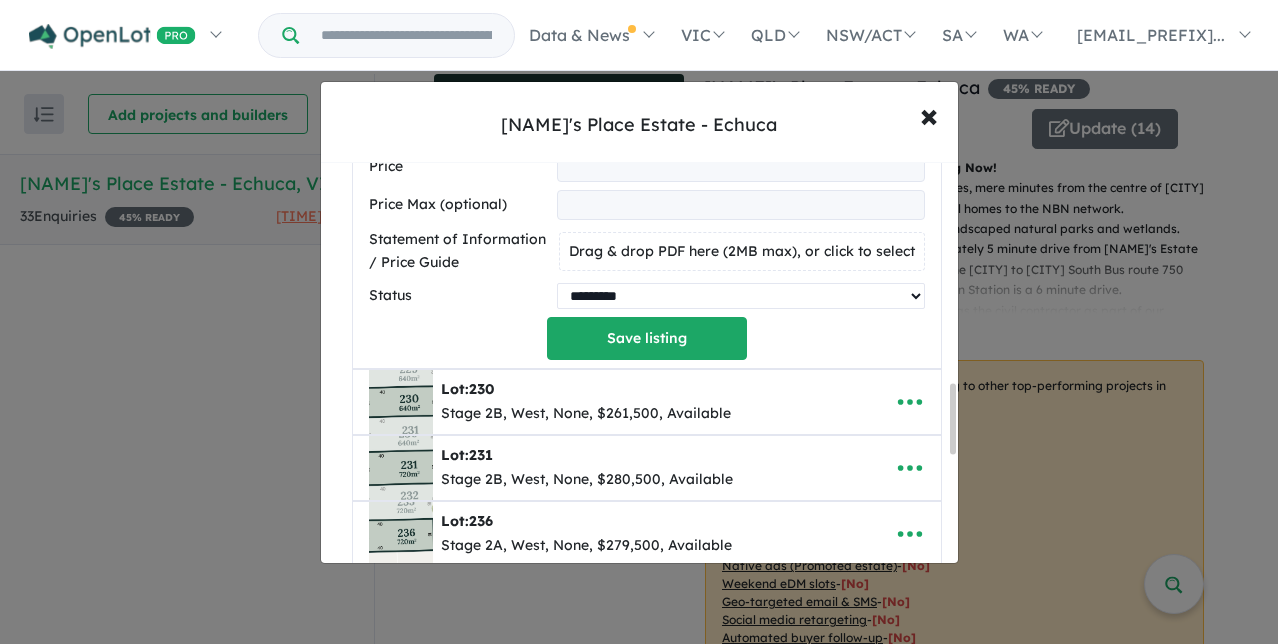 click on "********* ******** **** ******" at bounding box center [740, 296] 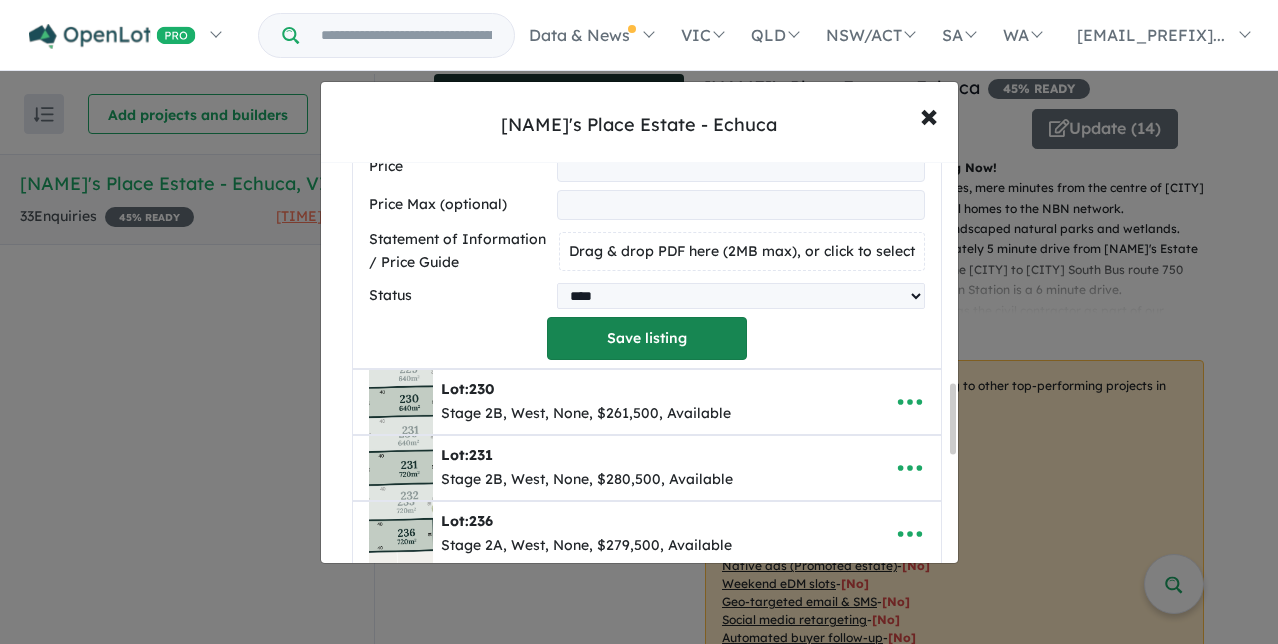 click on "Save listing" at bounding box center [647, 338] 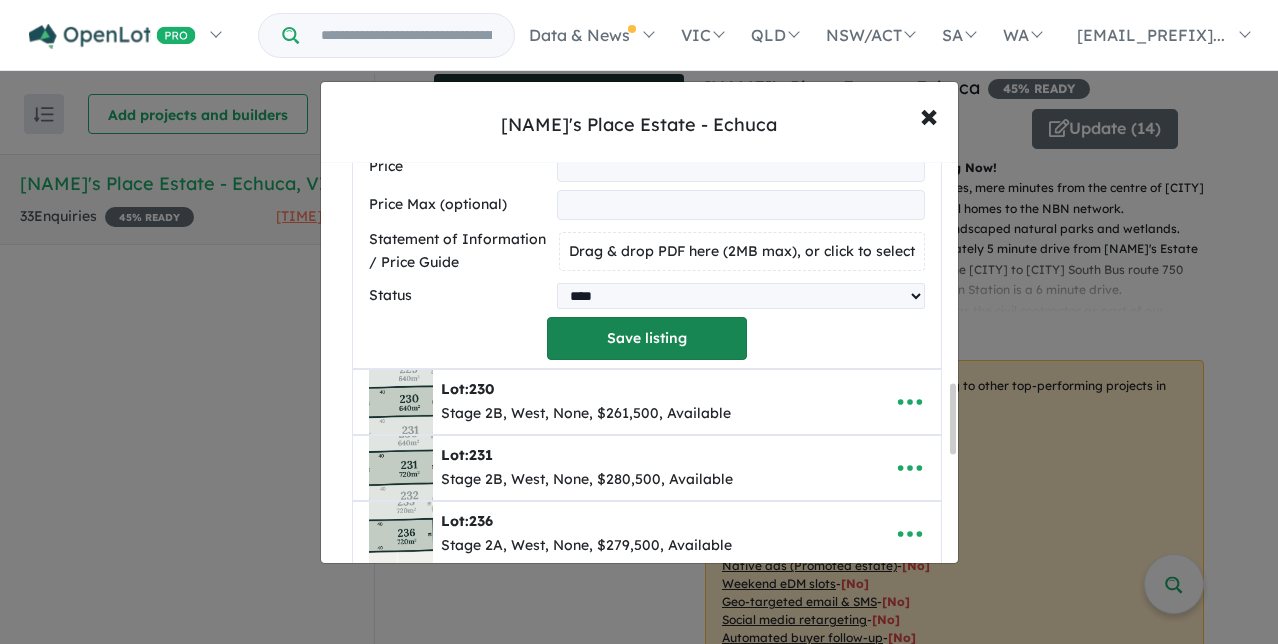 select on "****" 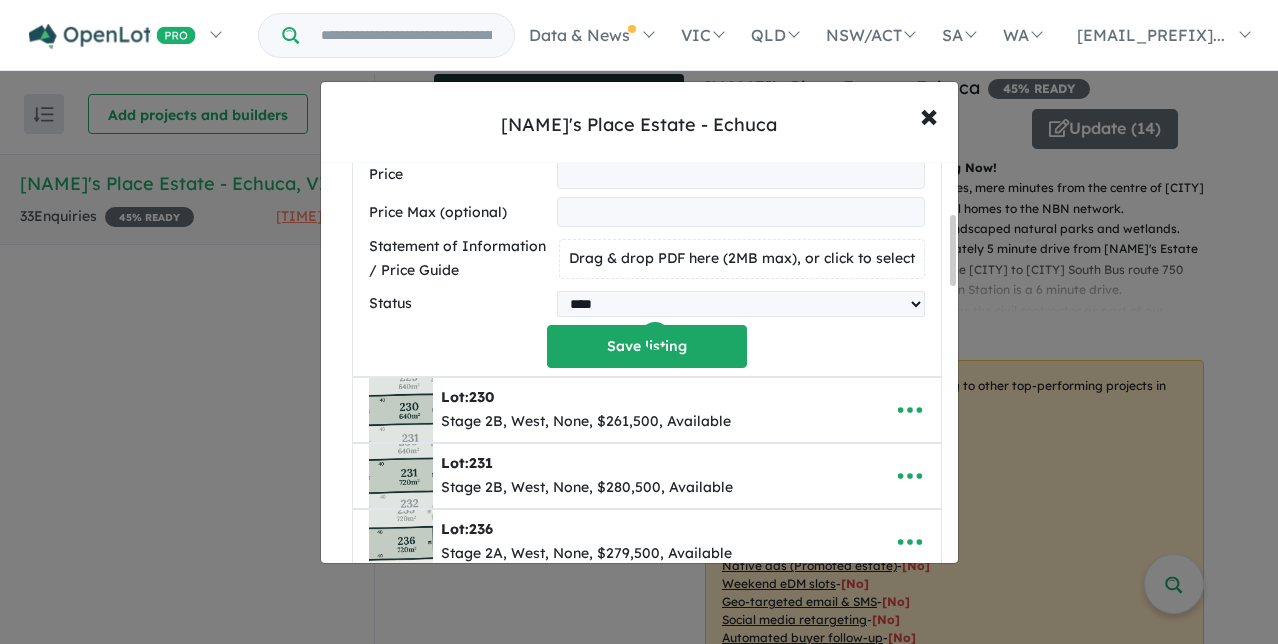 scroll, scrollTop: 292, scrollLeft: 0, axis: vertical 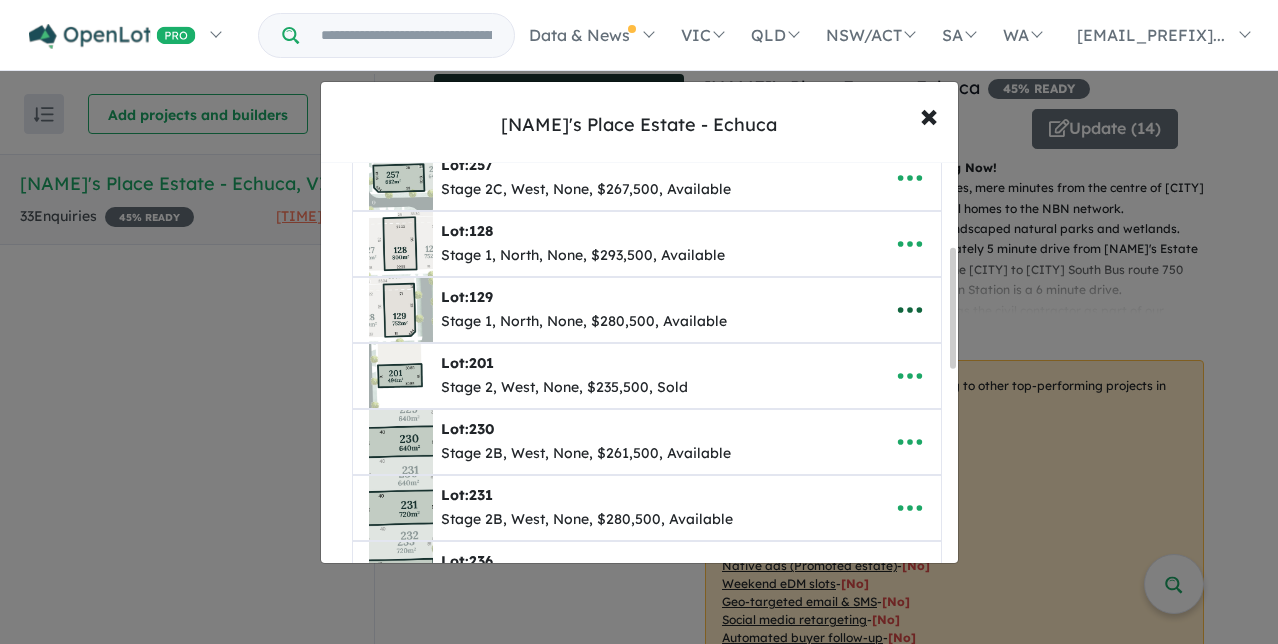 click 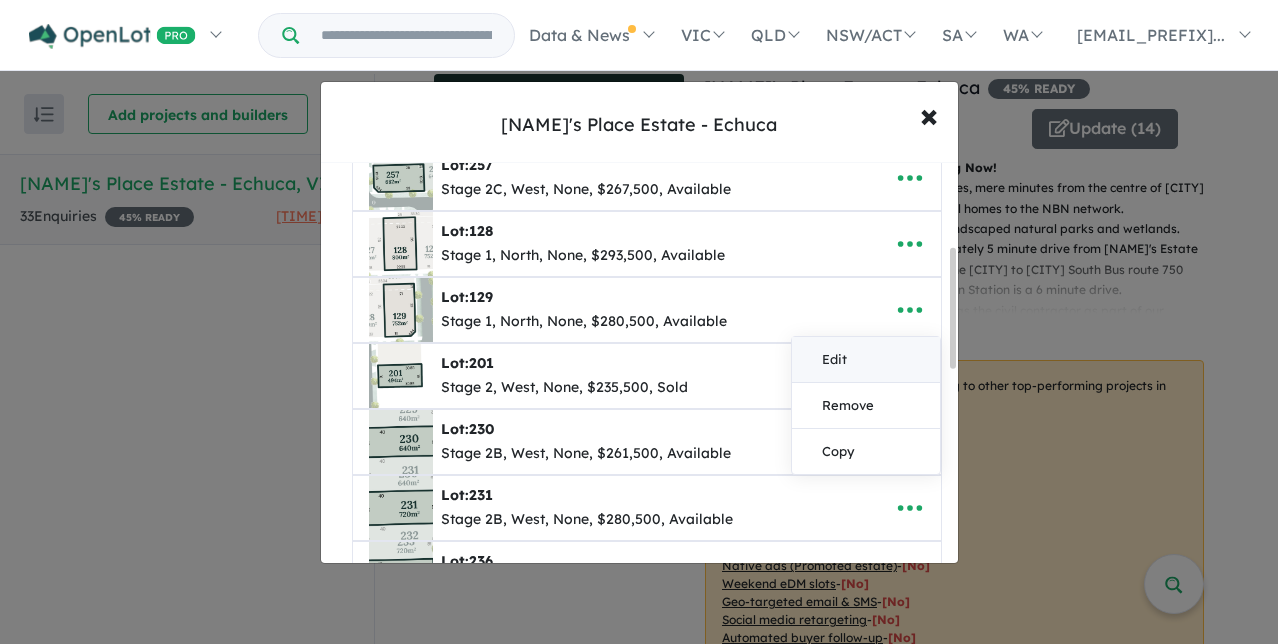 click on "Edit" at bounding box center (866, 360) 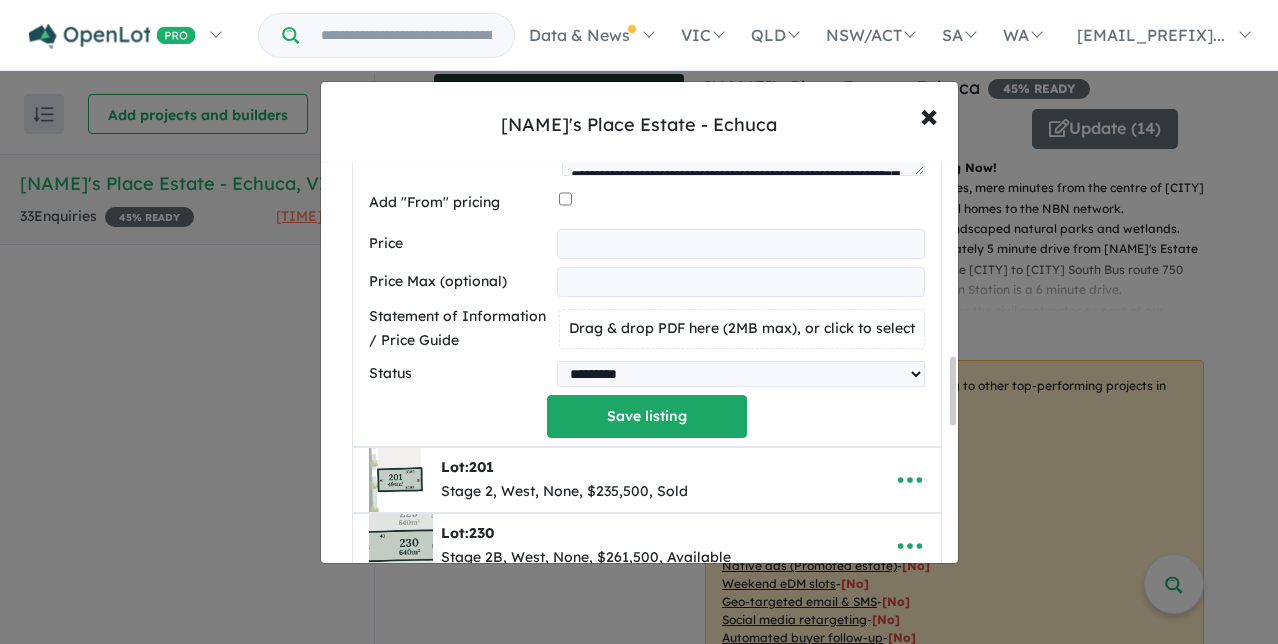 scroll, scrollTop: 1205, scrollLeft: 0, axis: vertical 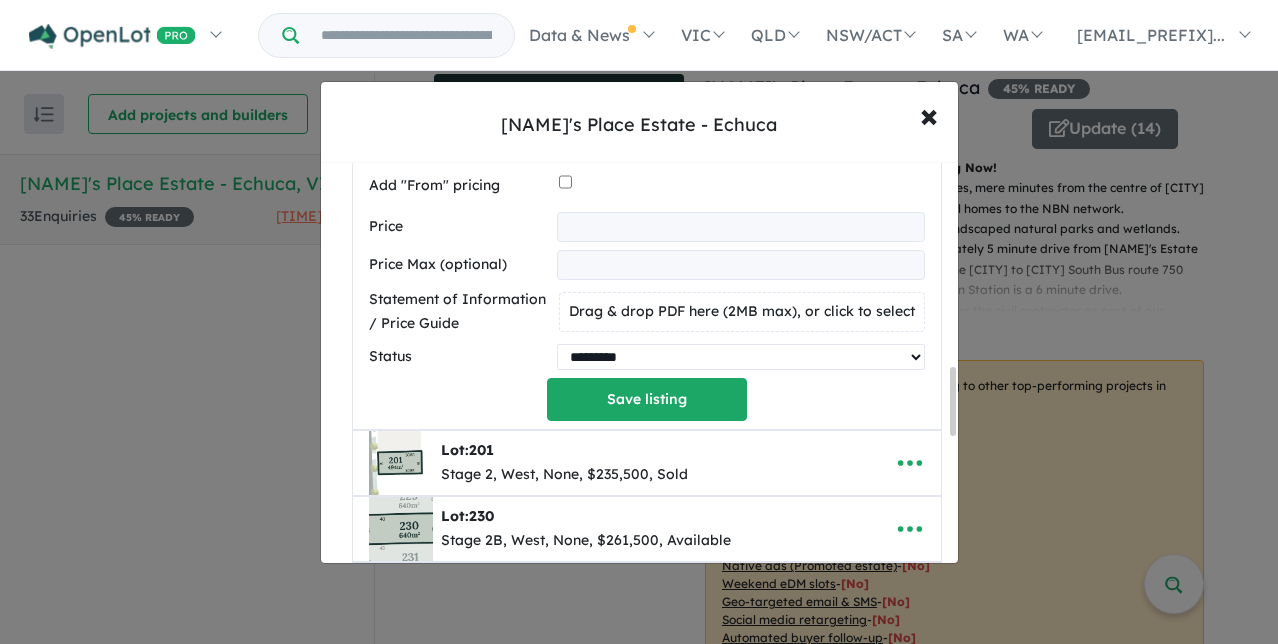 click on "********* ******** **** ******" at bounding box center (740, 357) 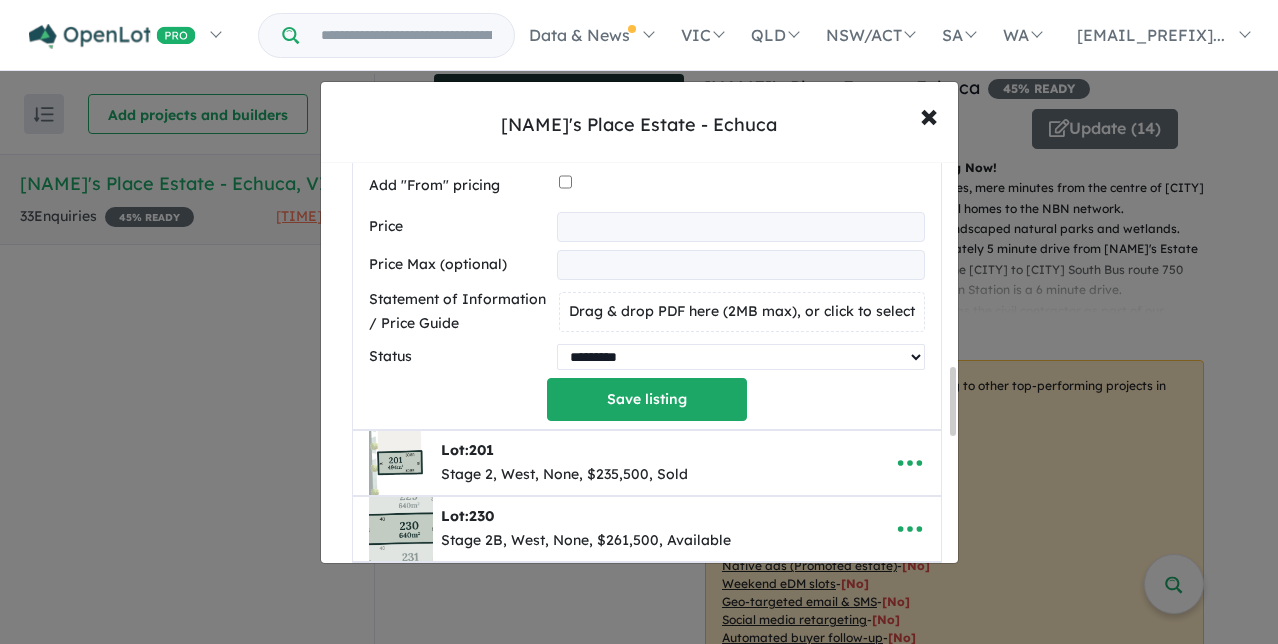 select on "********" 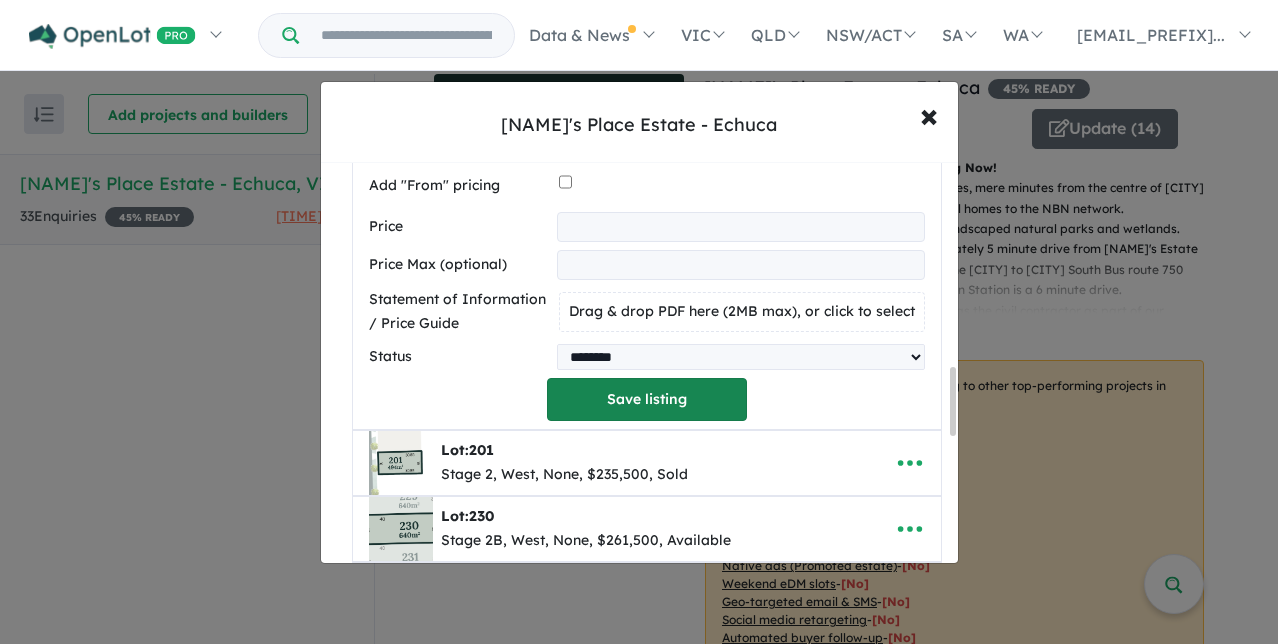 click on "Save listing" at bounding box center [647, 399] 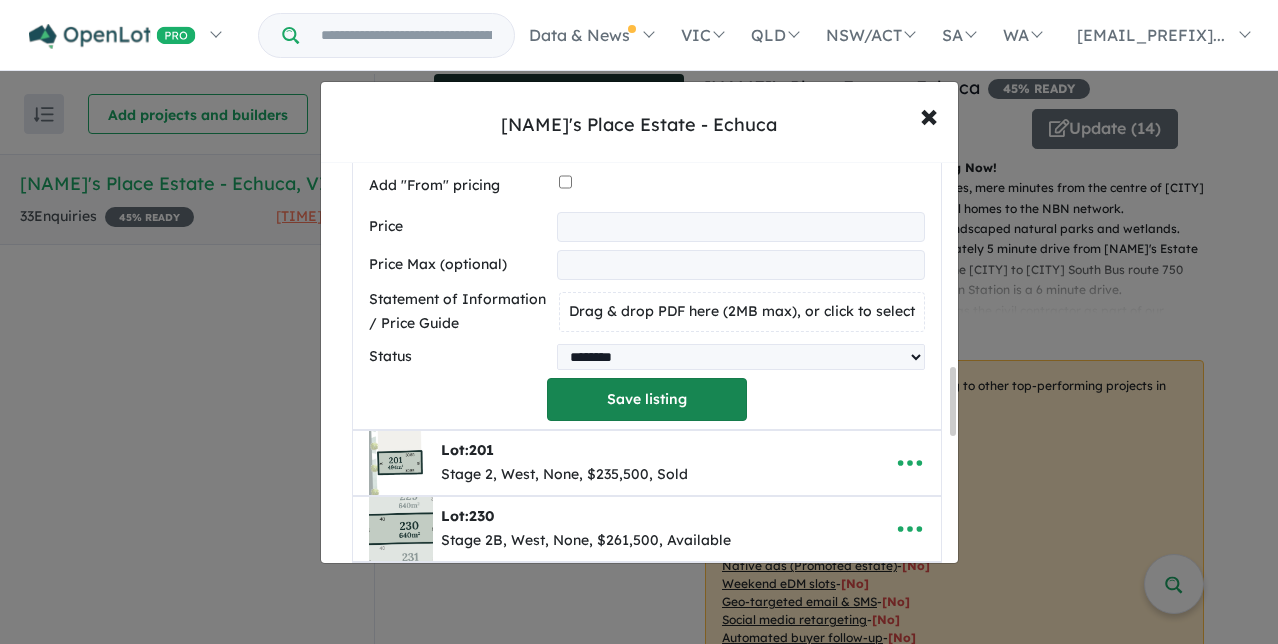 scroll, scrollTop: 288, scrollLeft: 0, axis: vertical 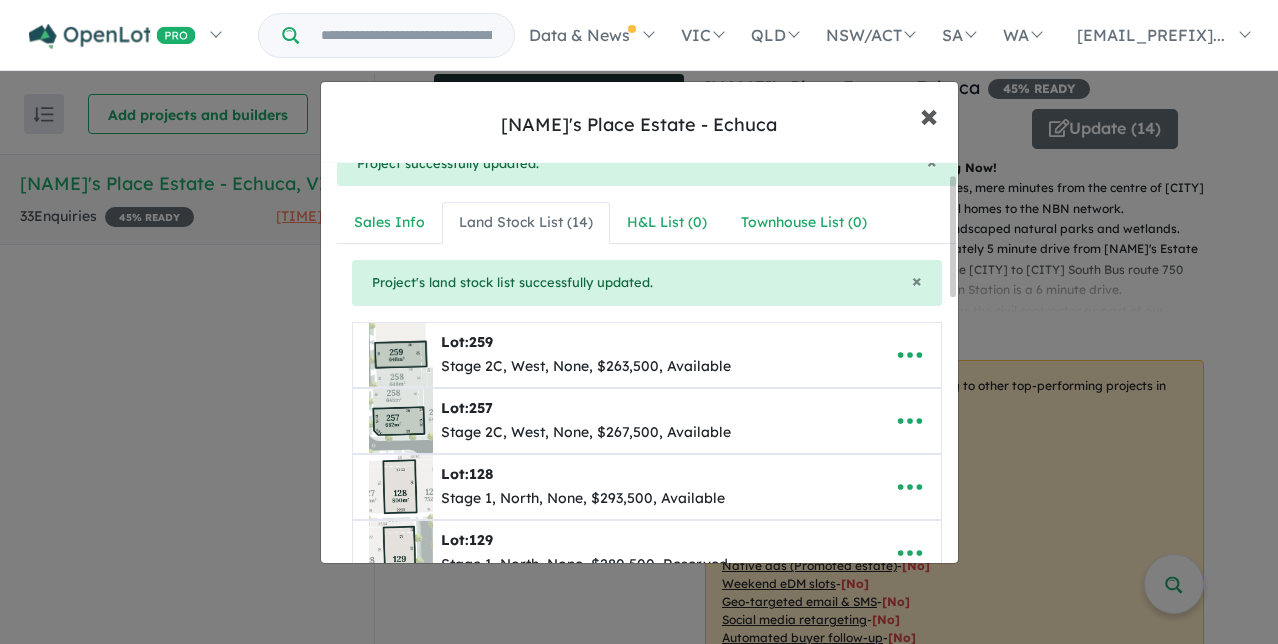 click on "×" at bounding box center [929, 114] 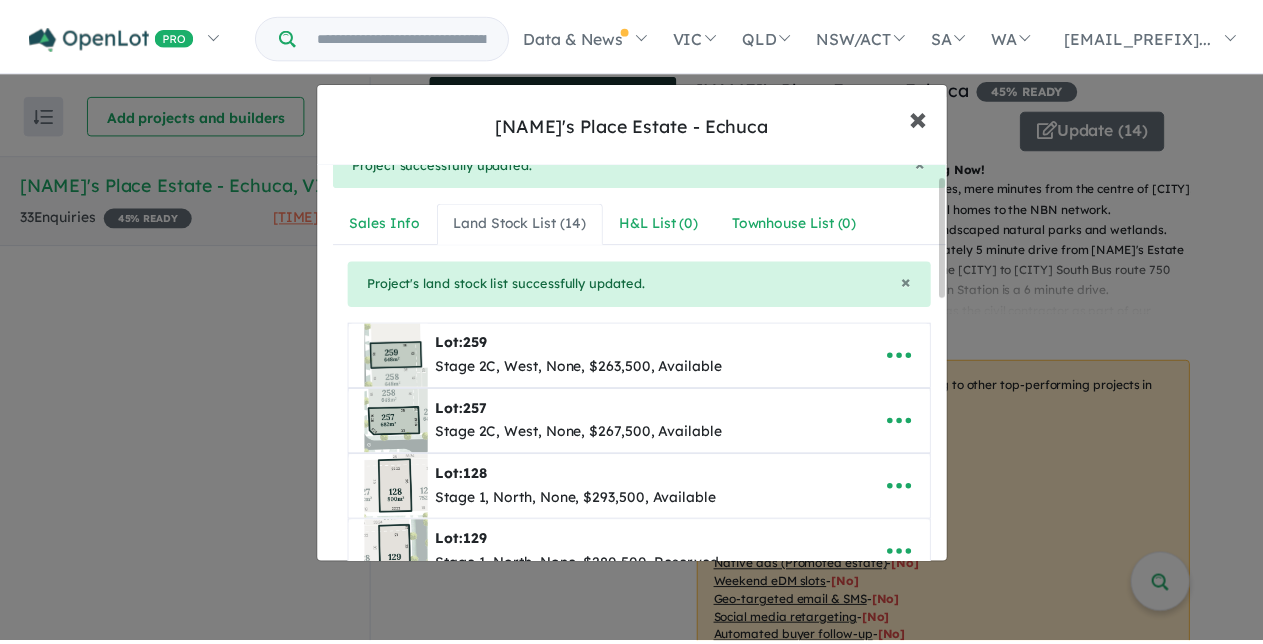 scroll, scrollTop: 0, scrollLeft: 0, axis: both 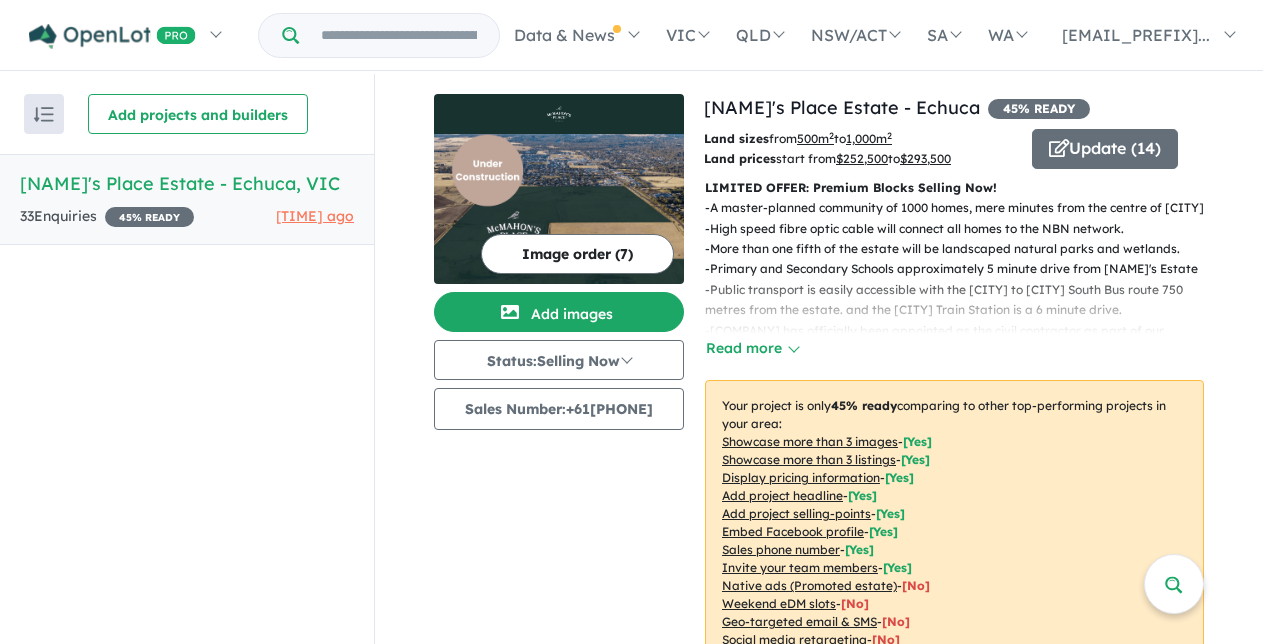 click on "McMahon's Place Estate - Echuca , VIC" at bounding box center (187, 183) 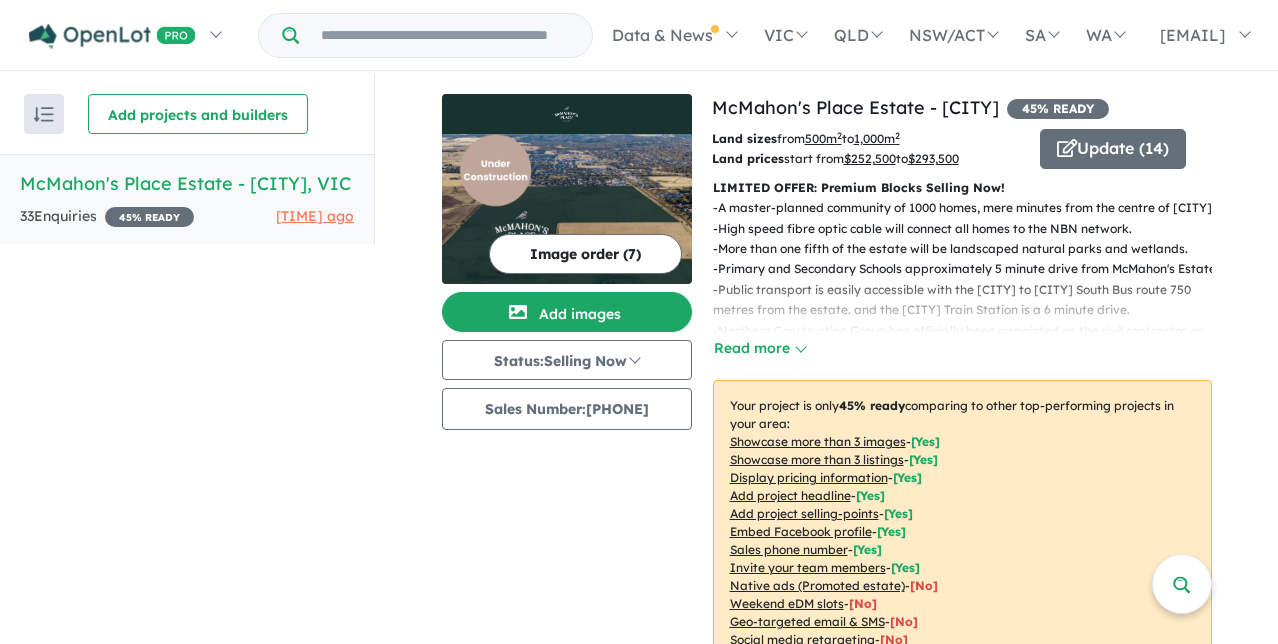 scroll, scrollTop: 0, scrollLeft: 0, axis: both 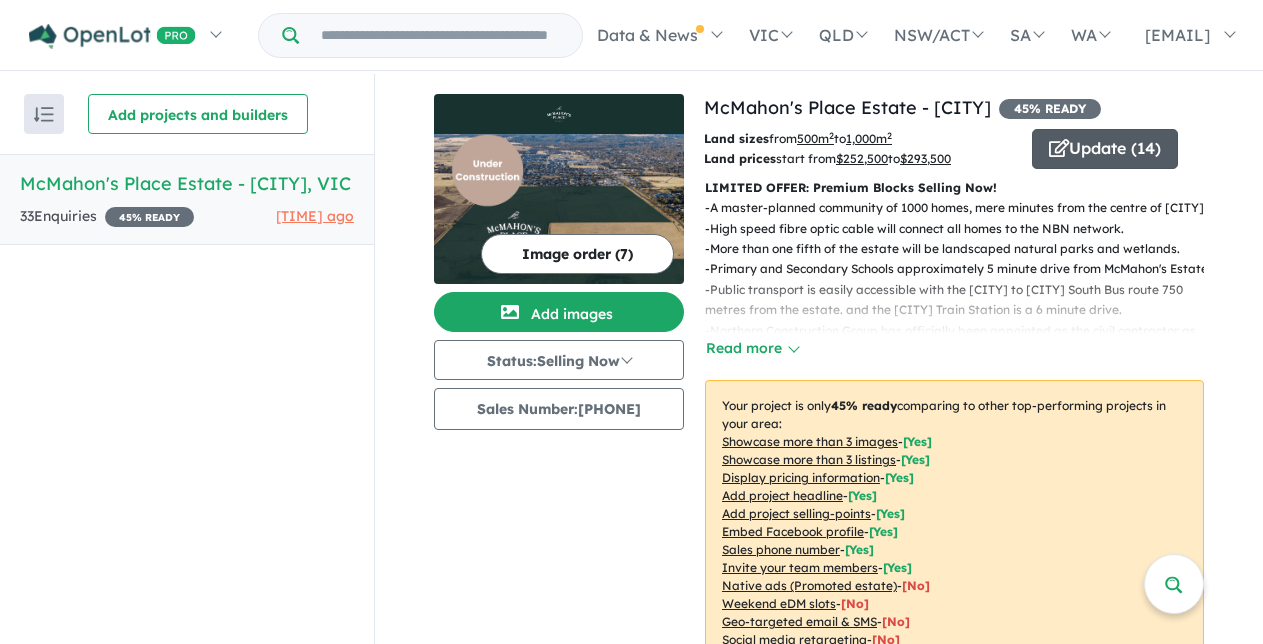 click on "Update ( 14 )" at bounding box center (1105, 149) 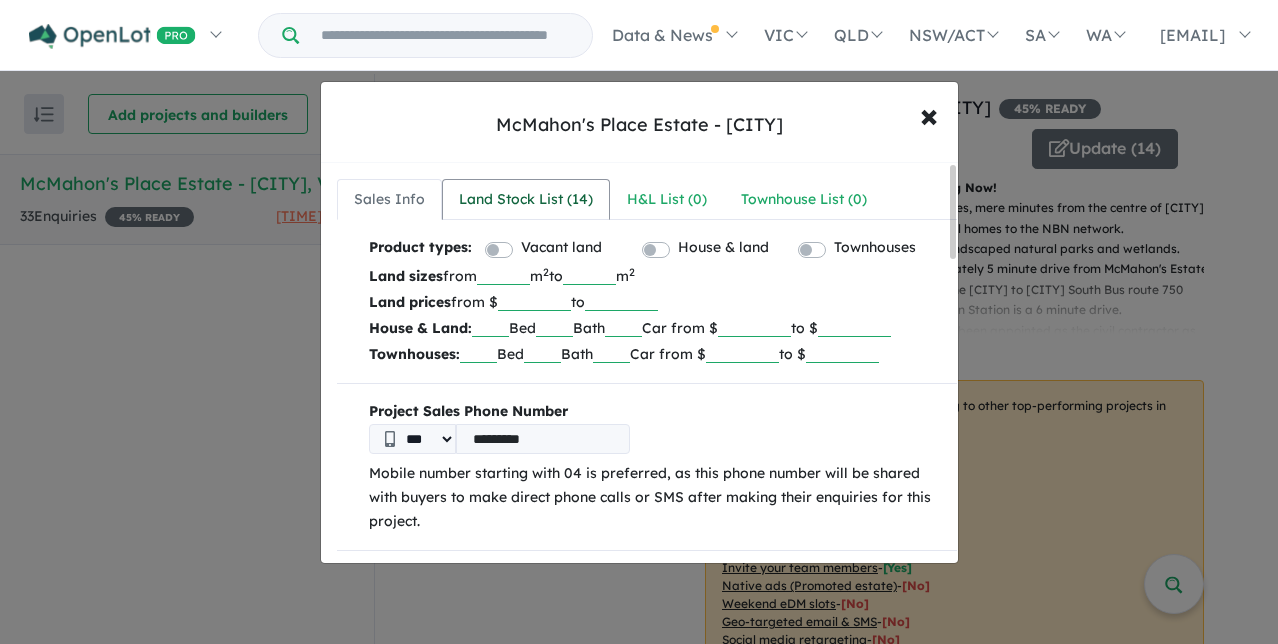 click on "Land Stock List ( 14 )" at bounding box center (526, 200) 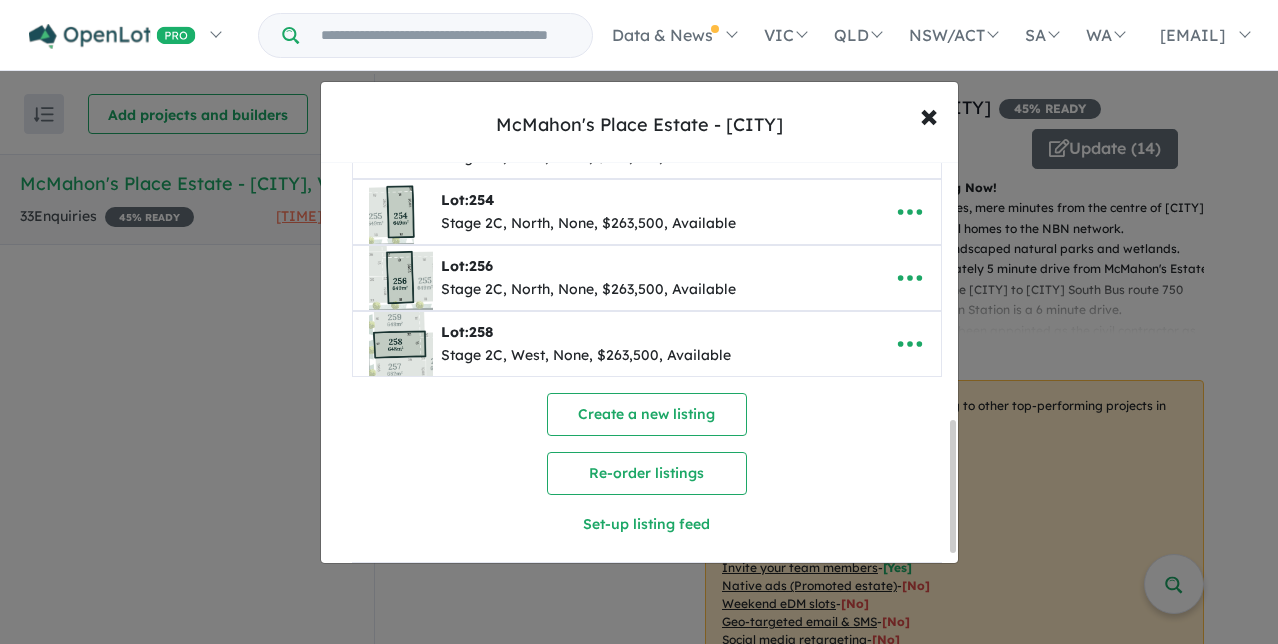 scroll, scrollTop: 786, scrollLeft: 0, axis: vertical 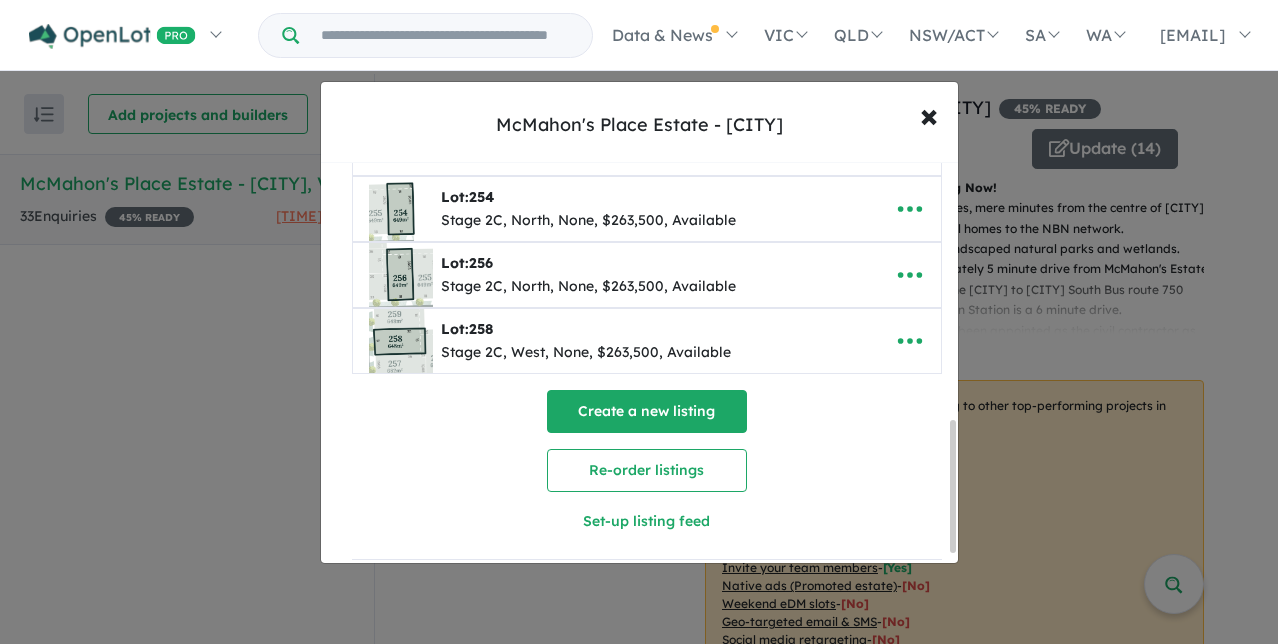 click on "Create a new listing" at bounding box center (647, 411) 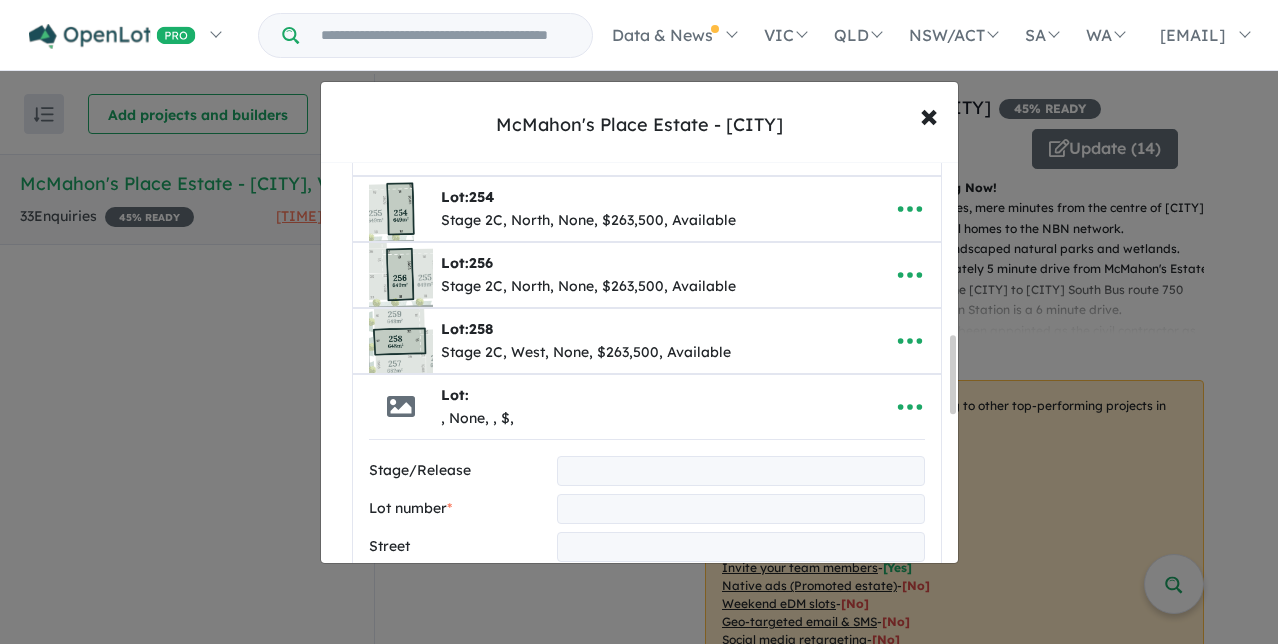 scroll, scrollTop: 891, scrollLeft: 0, axis: vertical 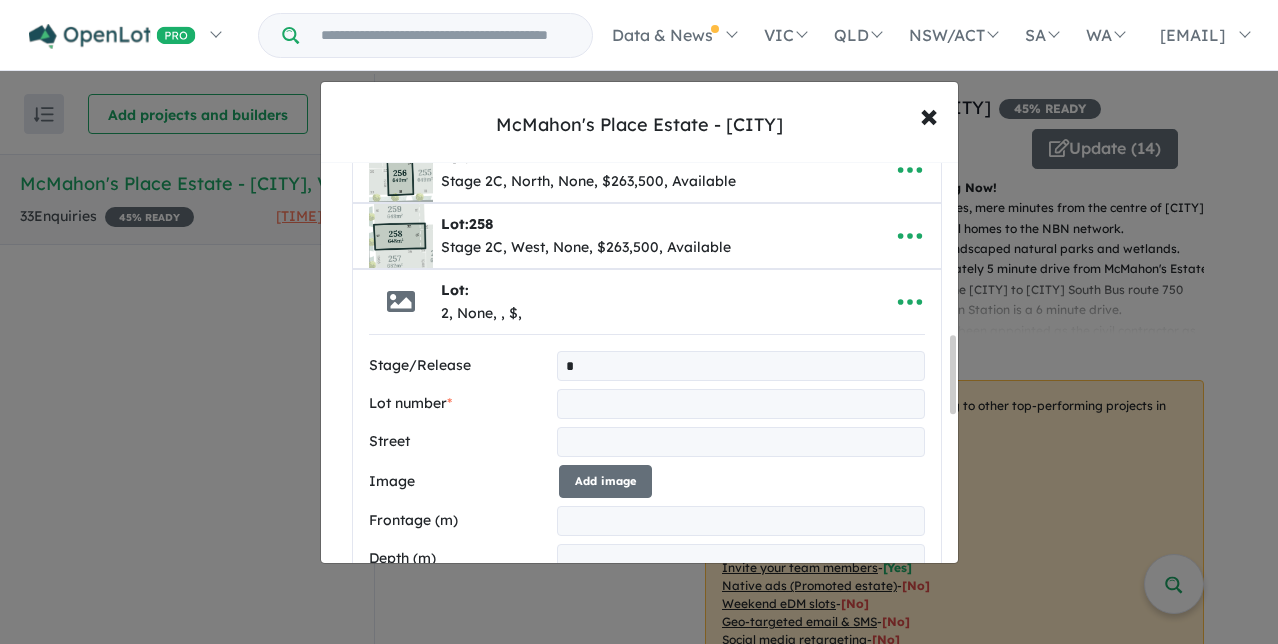 type on "*" 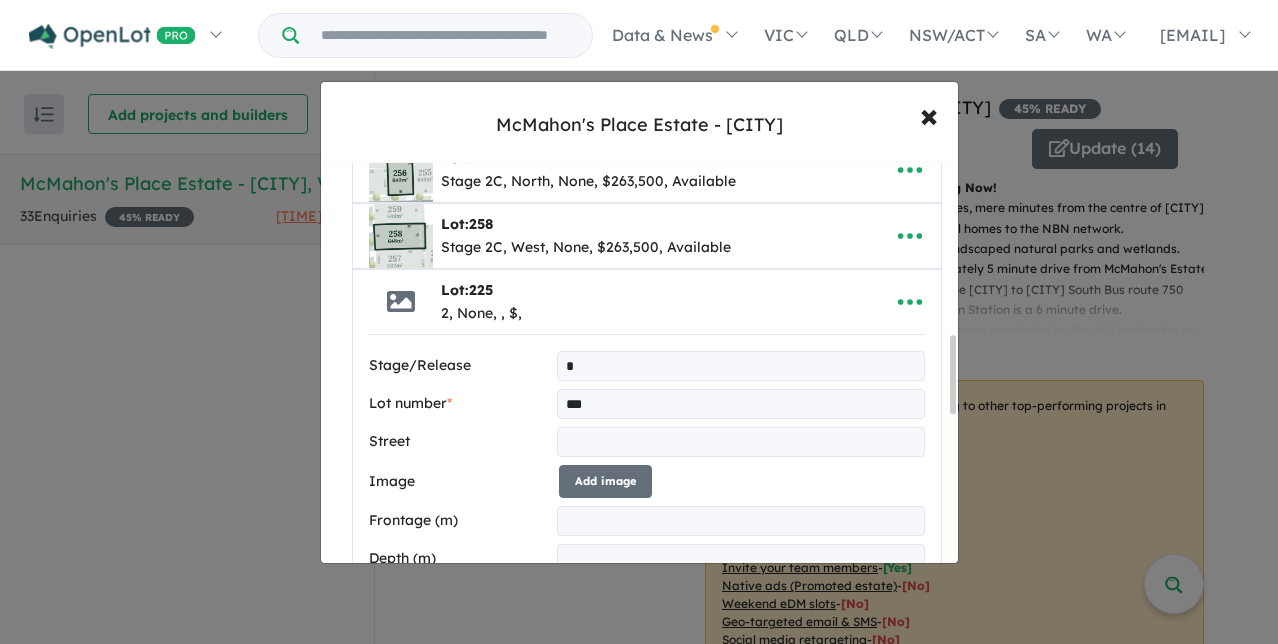 type on "***" 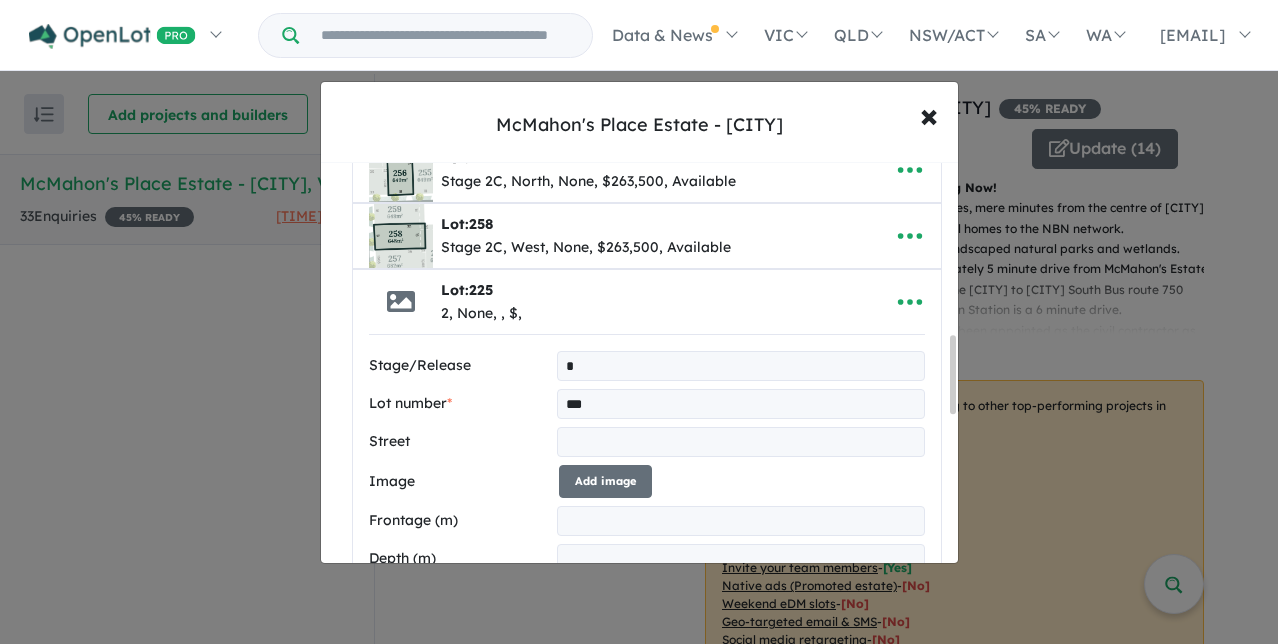 click at bounding box center (740, 442) 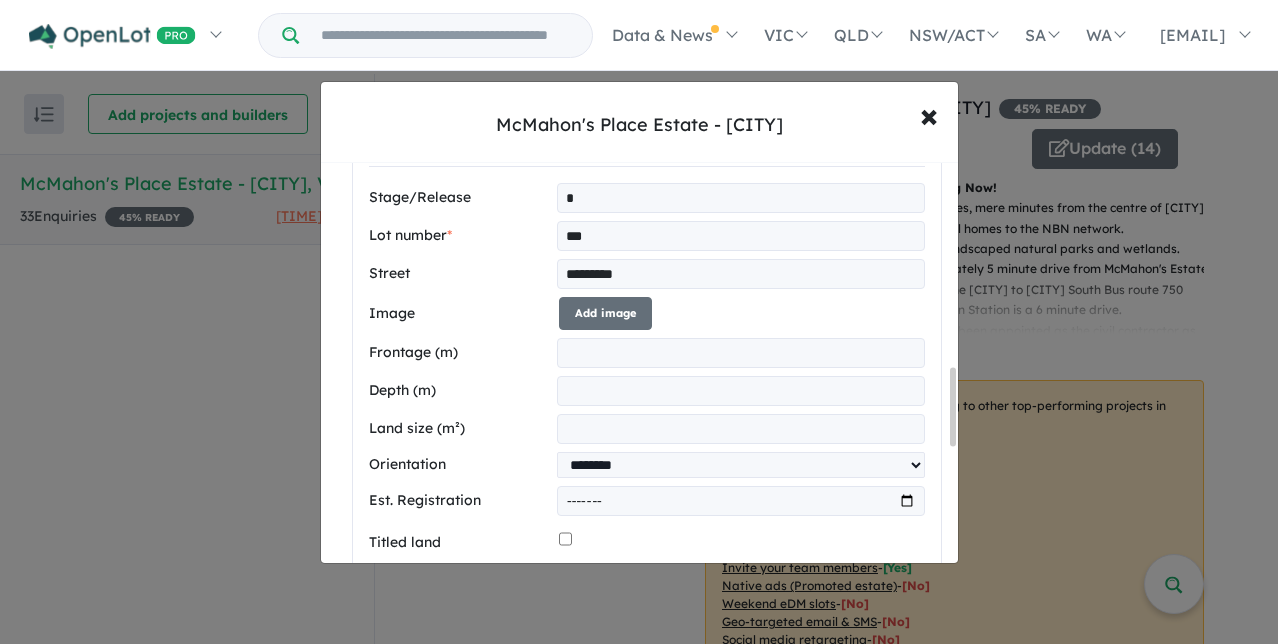 scroll, scrollTop: 1087, scrollLeft: 0, axis: vertical 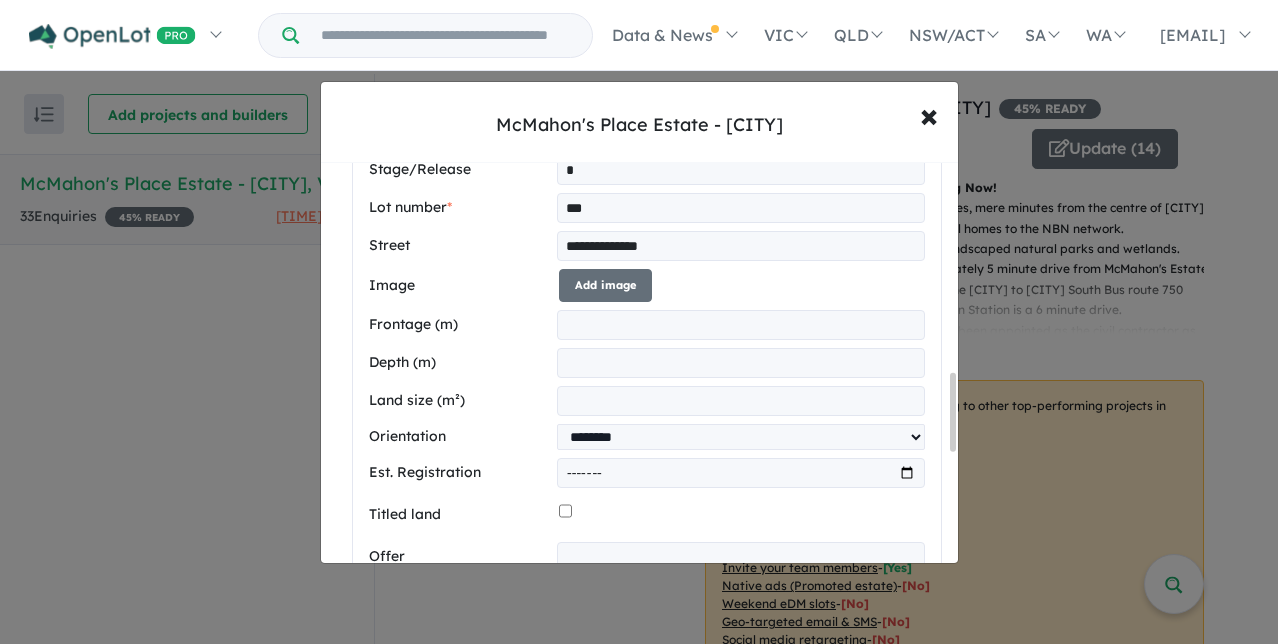 type on "**********" 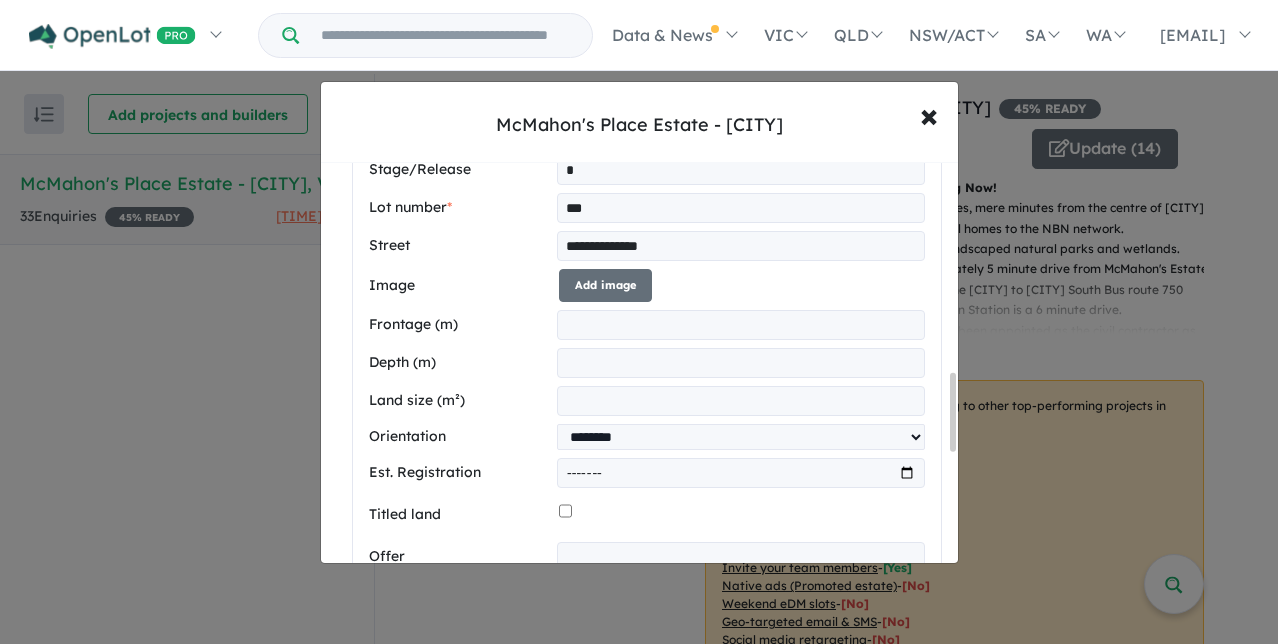 click at bounding box center (740, 325) 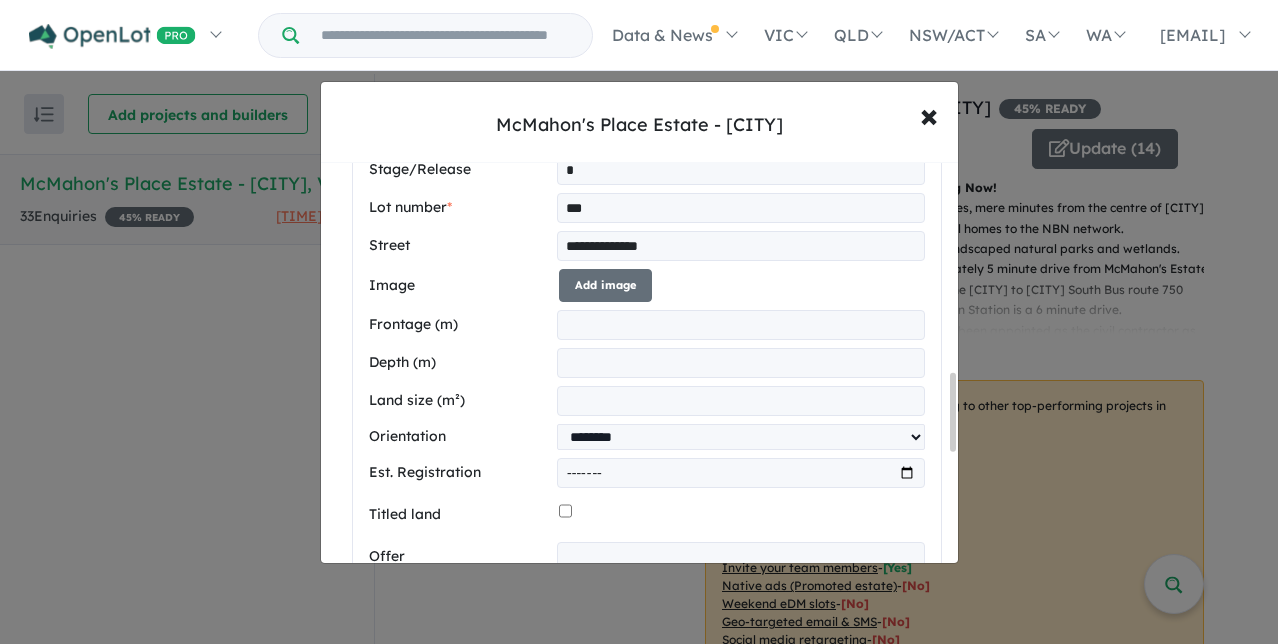 type on "**" 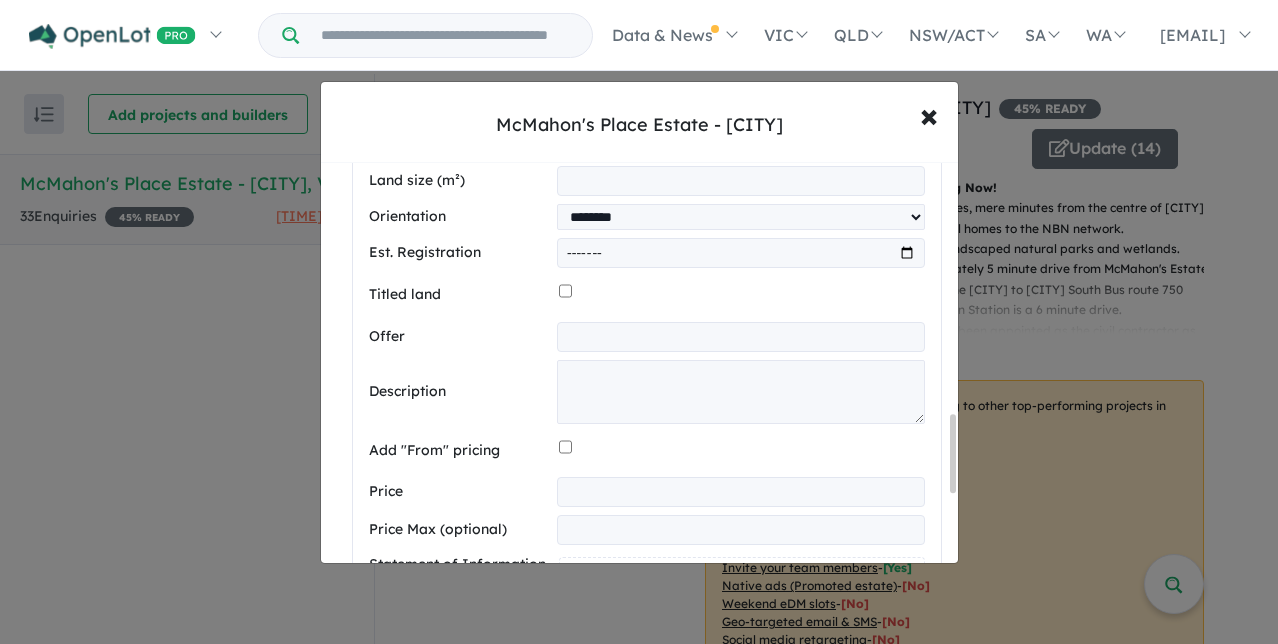 scroll, scrollTop: 1308, scrollLeft: 0, axis: vertical 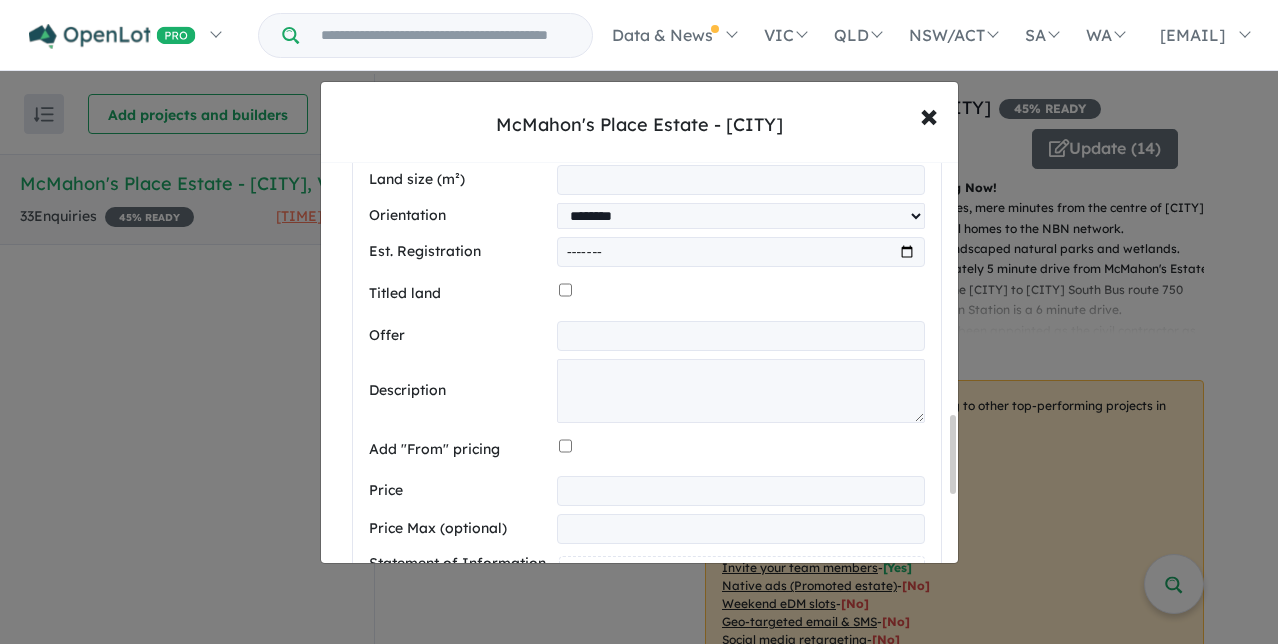 type on "***" 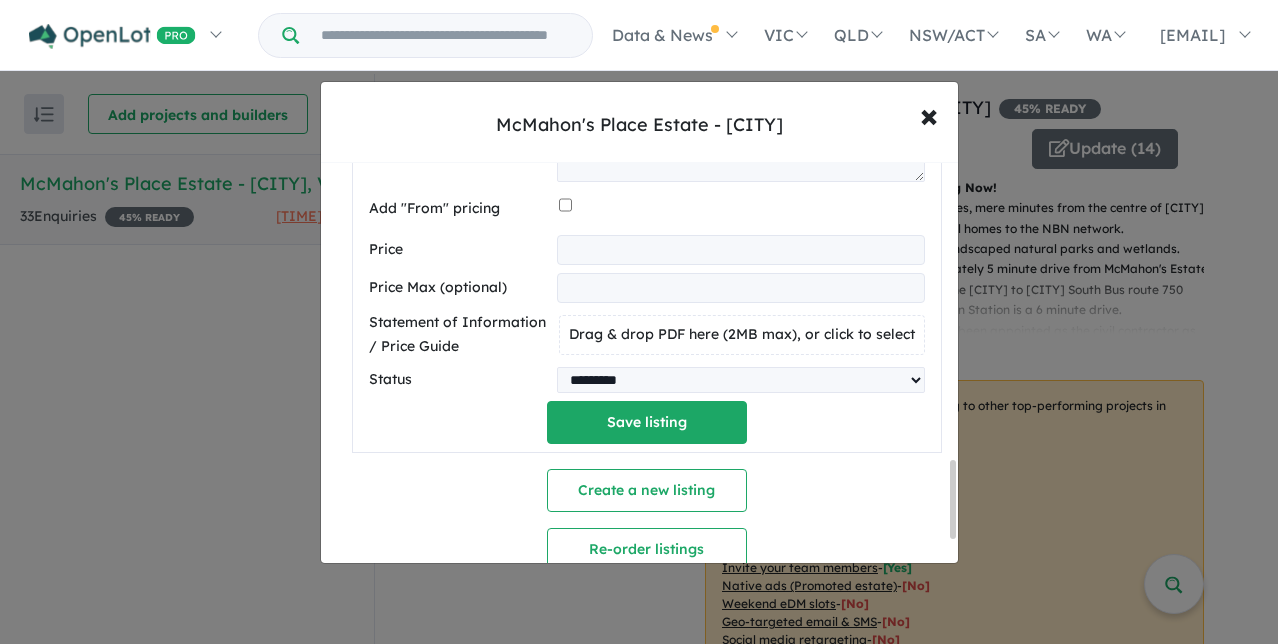 scroll, scrollTop: 1552, scrollLeft: 0, axis: vertical 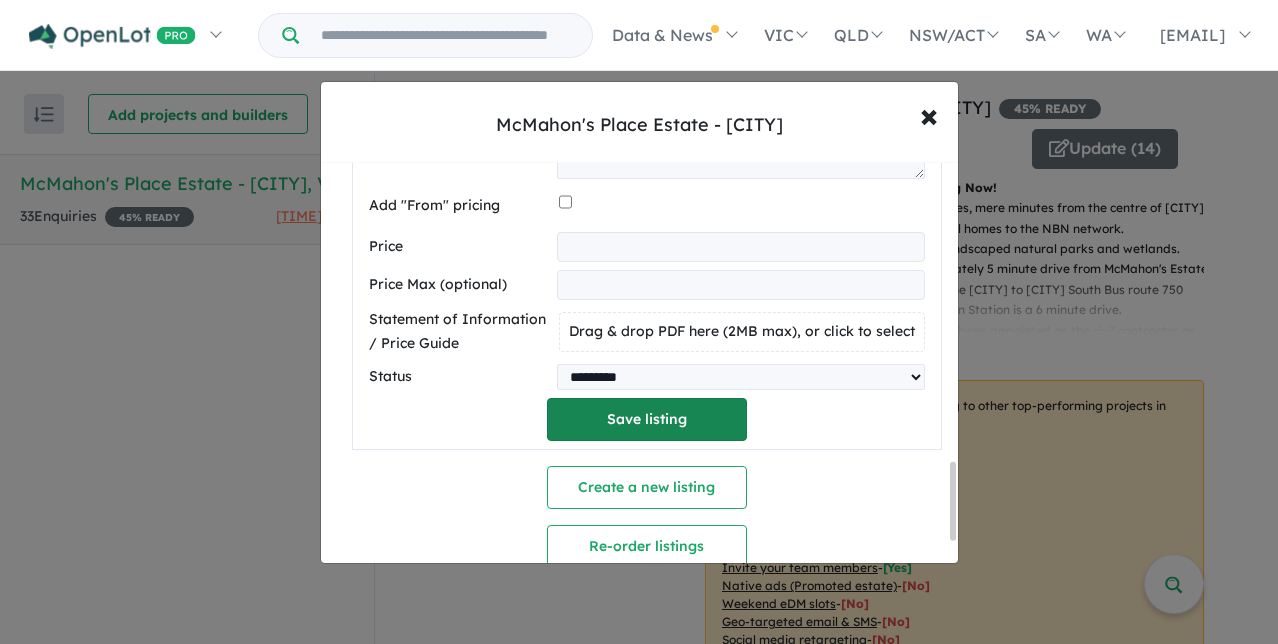 type on "******" 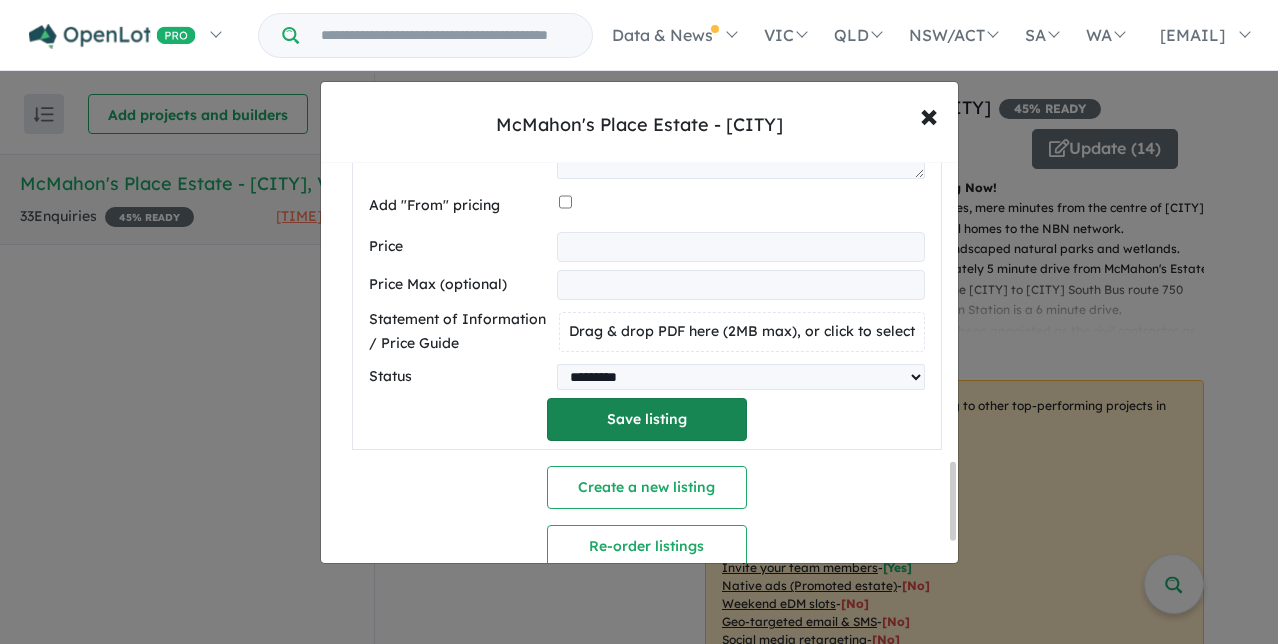 click on "Save listing" at bounding box center (647, 419) 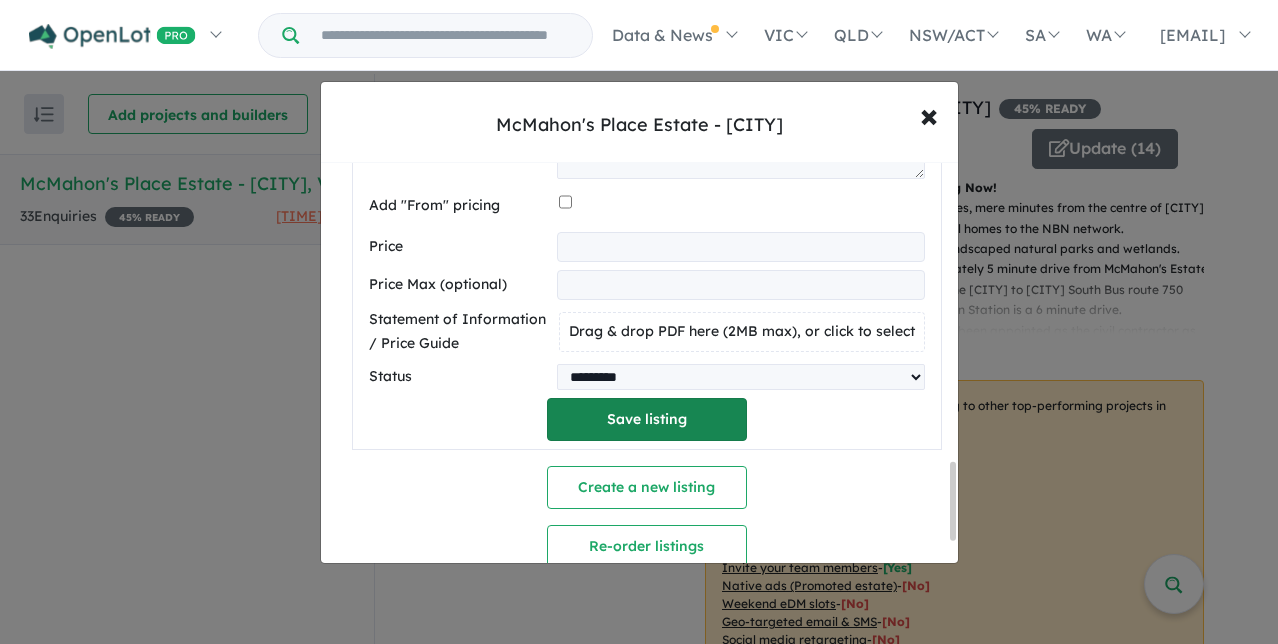 scroll, scrollTop: 891, scrollLeft: 0, axis: vertical 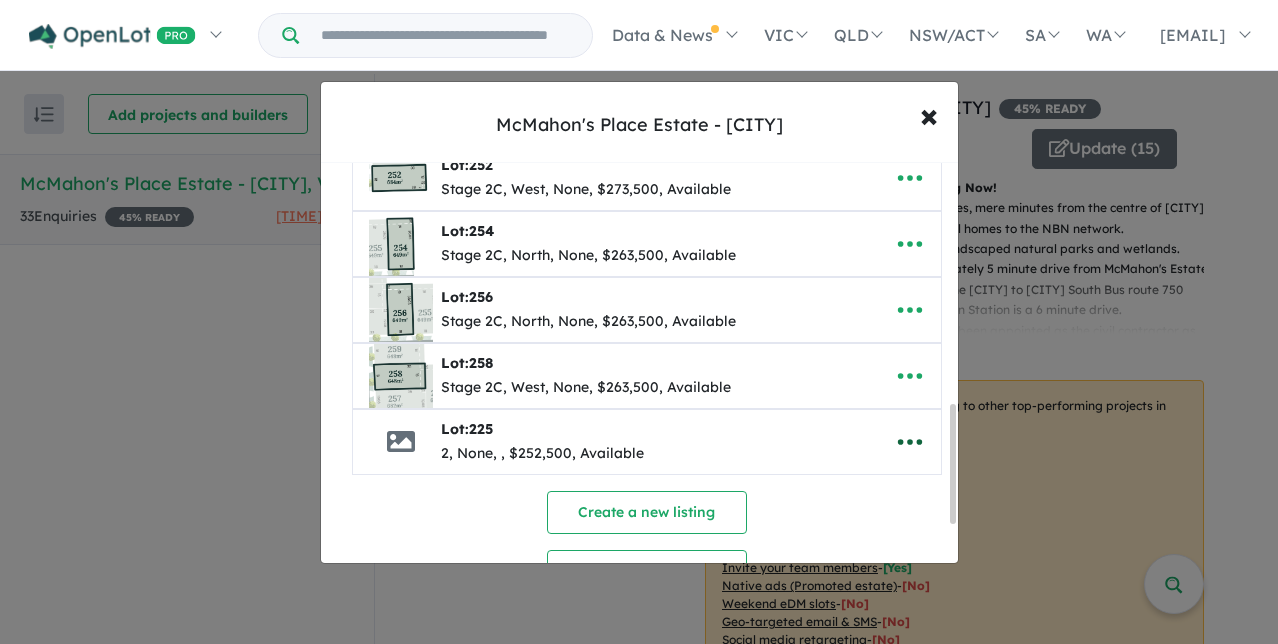 click 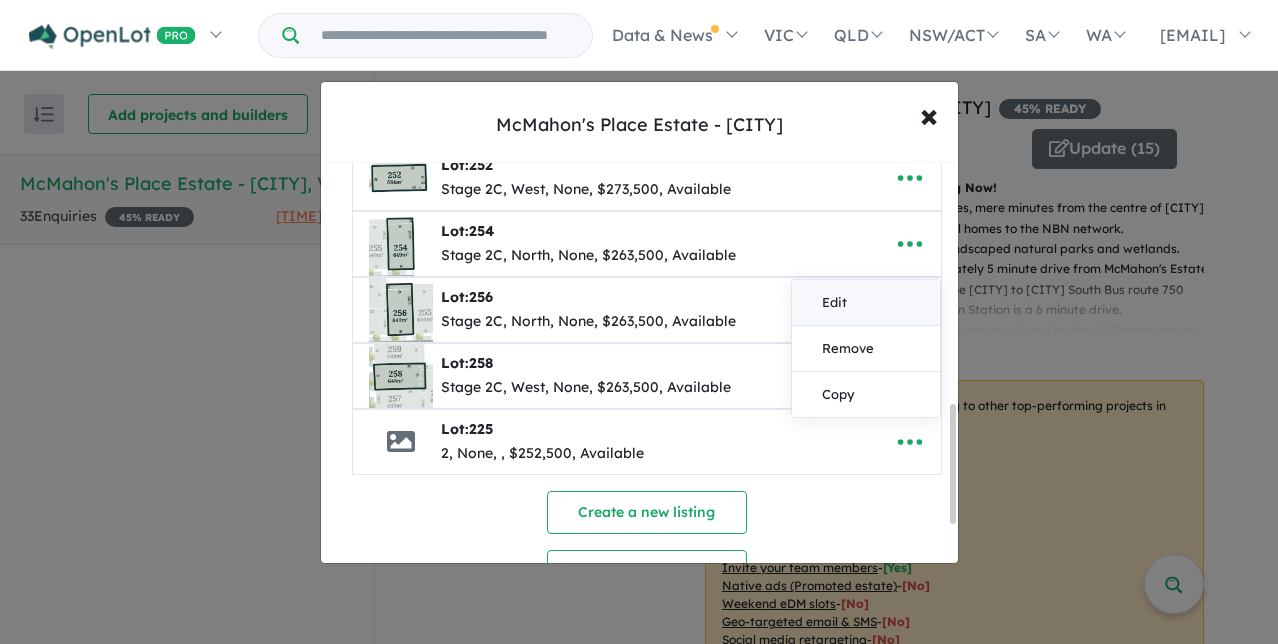 click on "Edit" at bounding box center [866, 303] 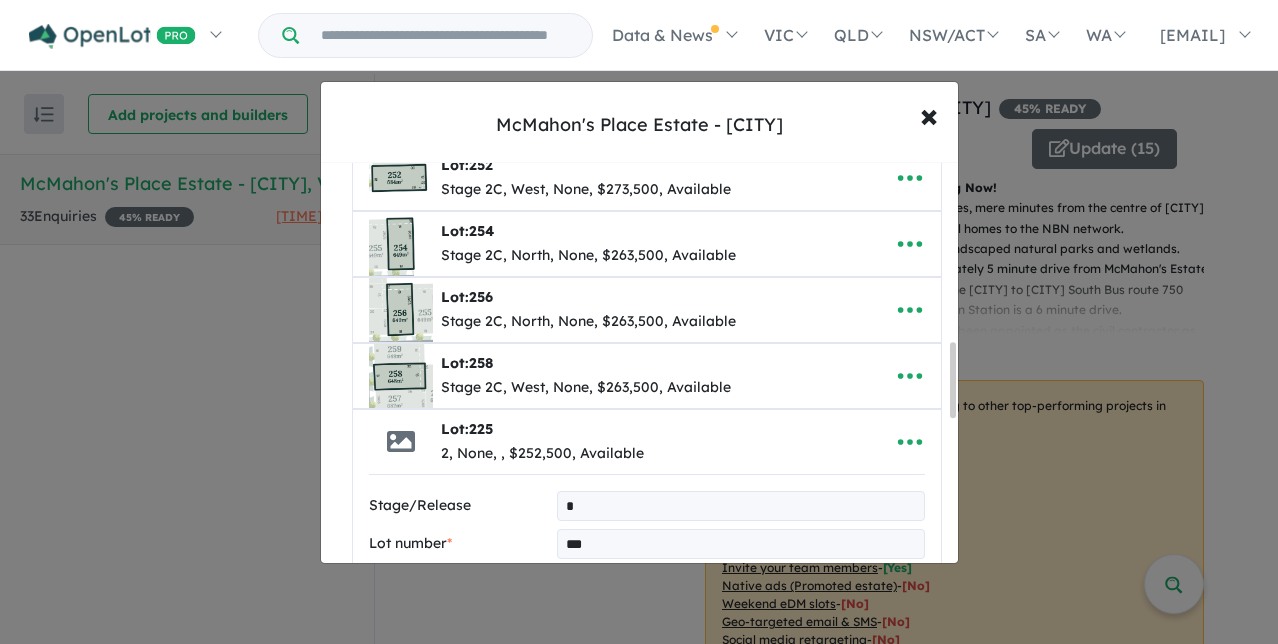scroll, scrollTop: 952, scrollLeft: 0, axis: vertical 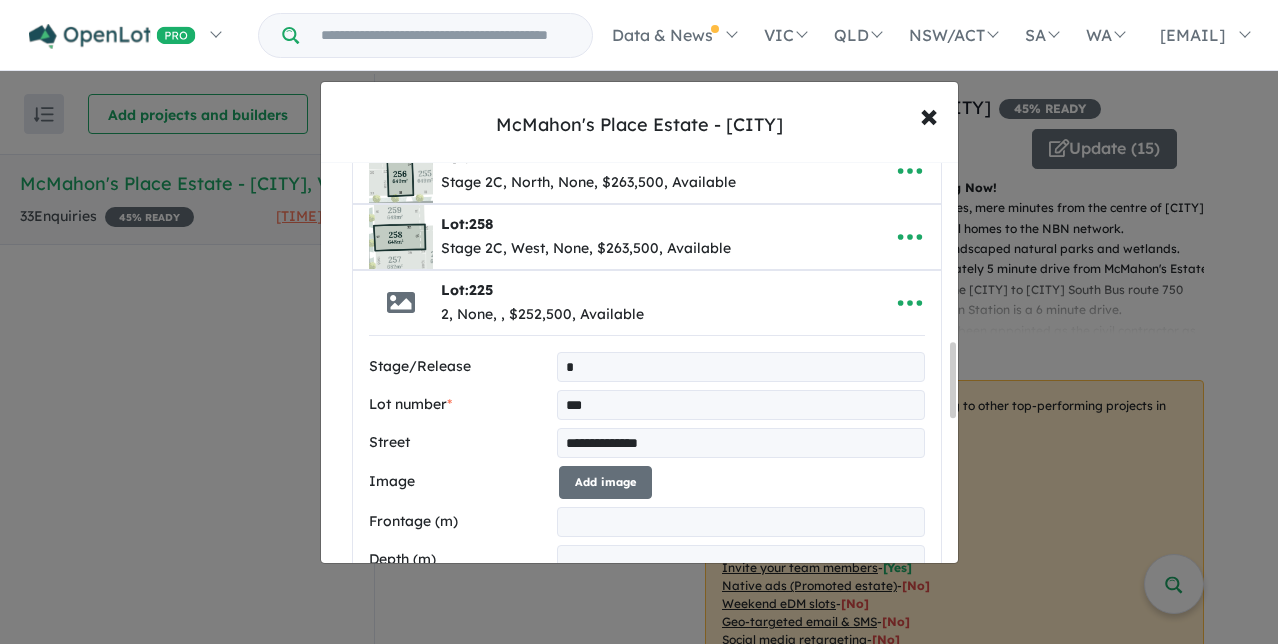 click on "*" at bounding box center (740, 367) 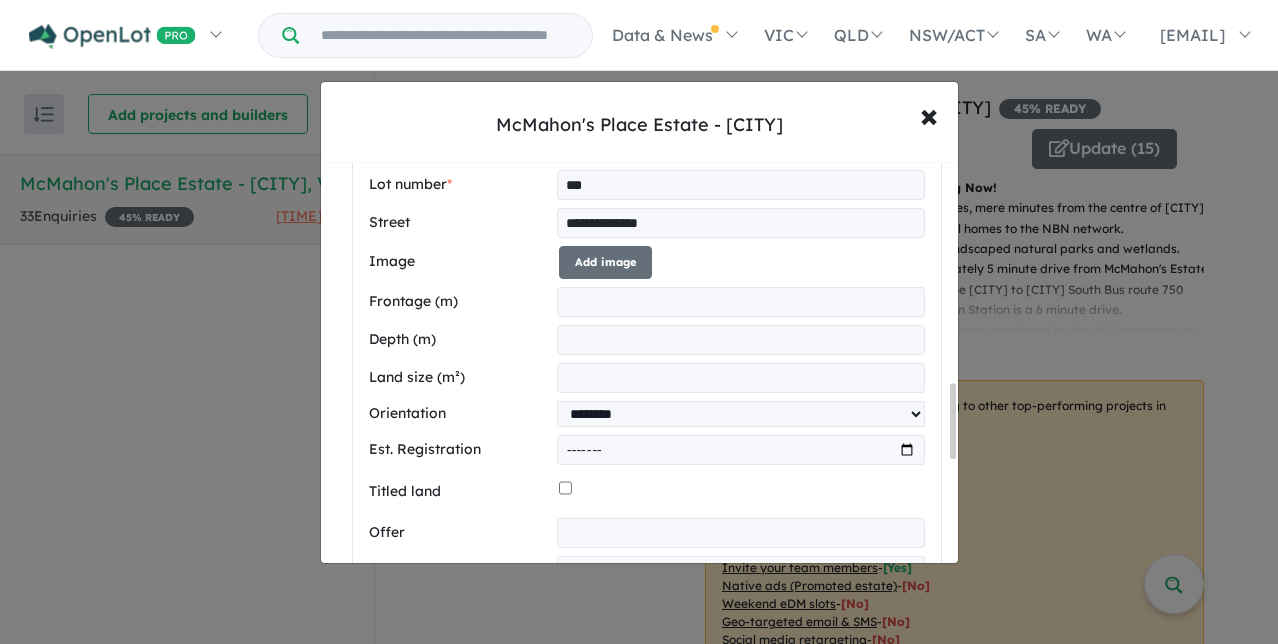 scroll, scrollTop: 1175, scrollLeft: 0, axis: vertical 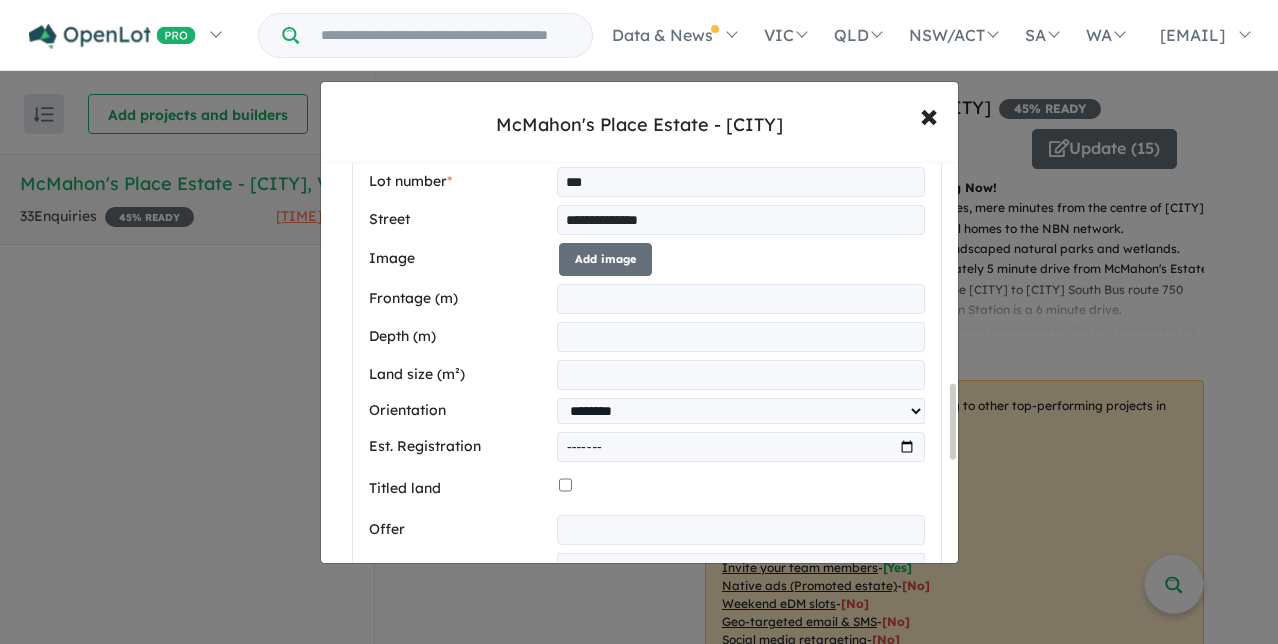 type on "*******" 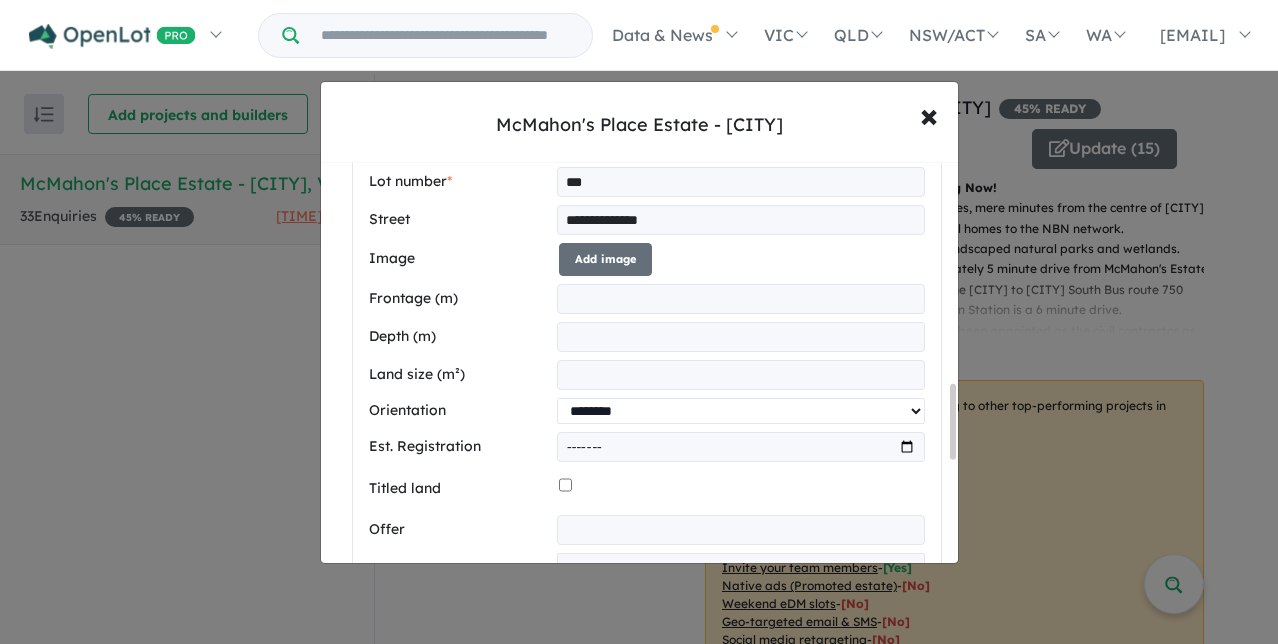 click on "**********" at bounding box center [740, 411] 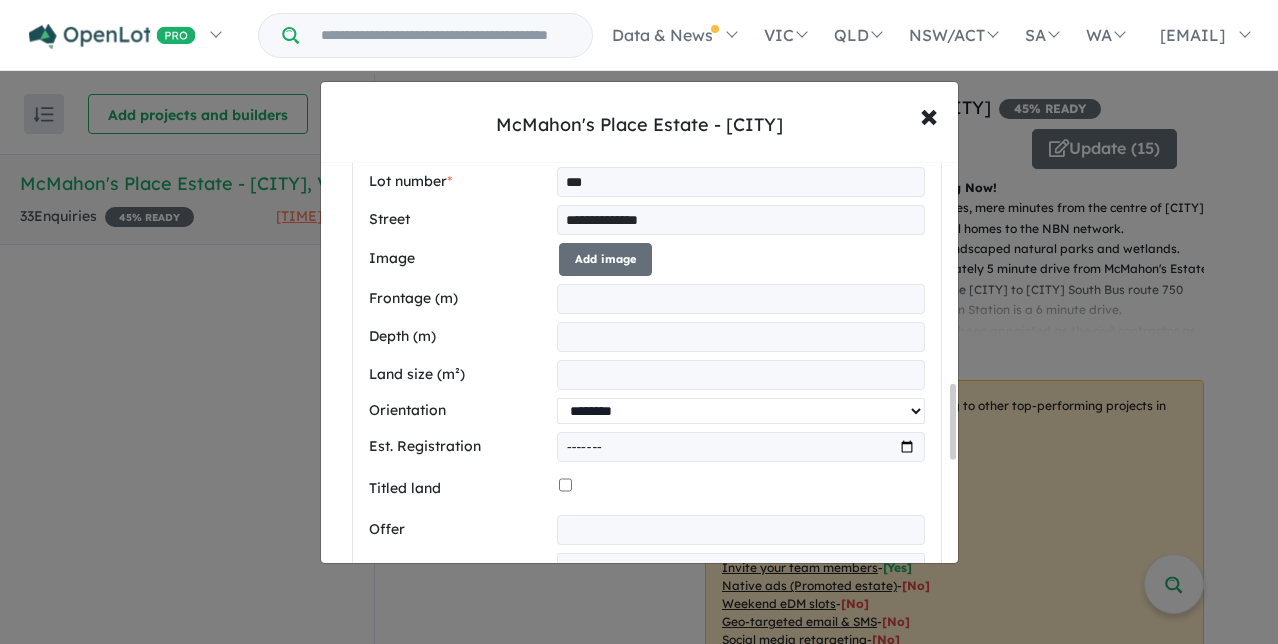 select on "****" 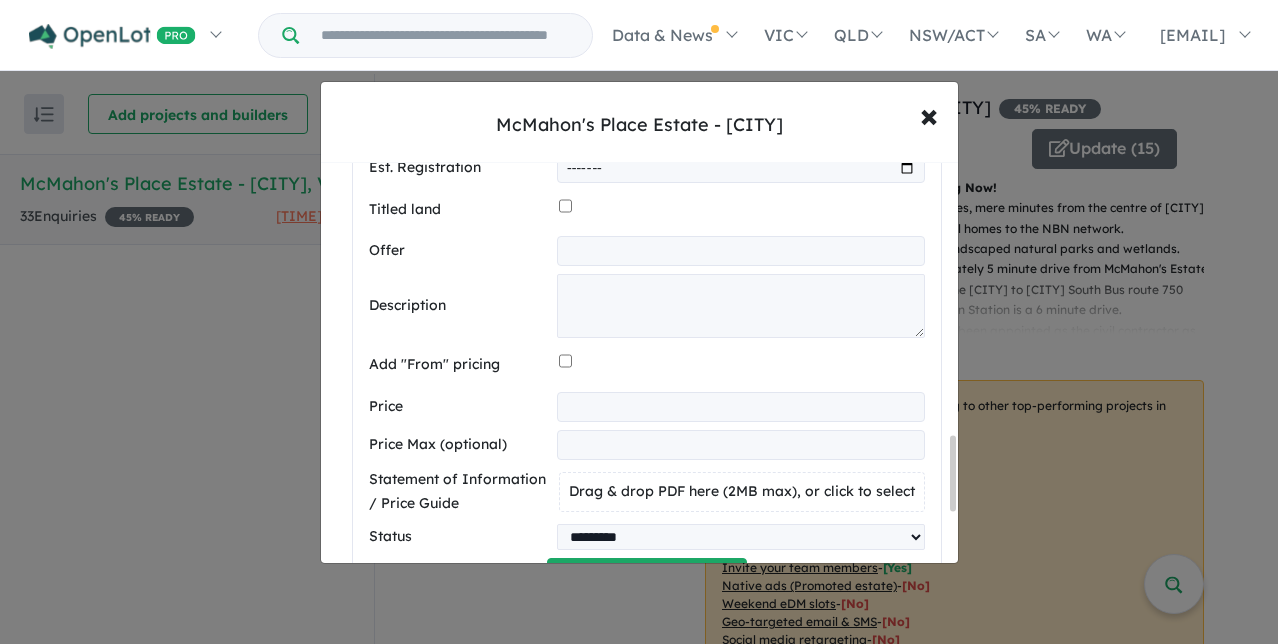 scroll, scrollTop: 1446, scrollLeft: 0, axis: vertical 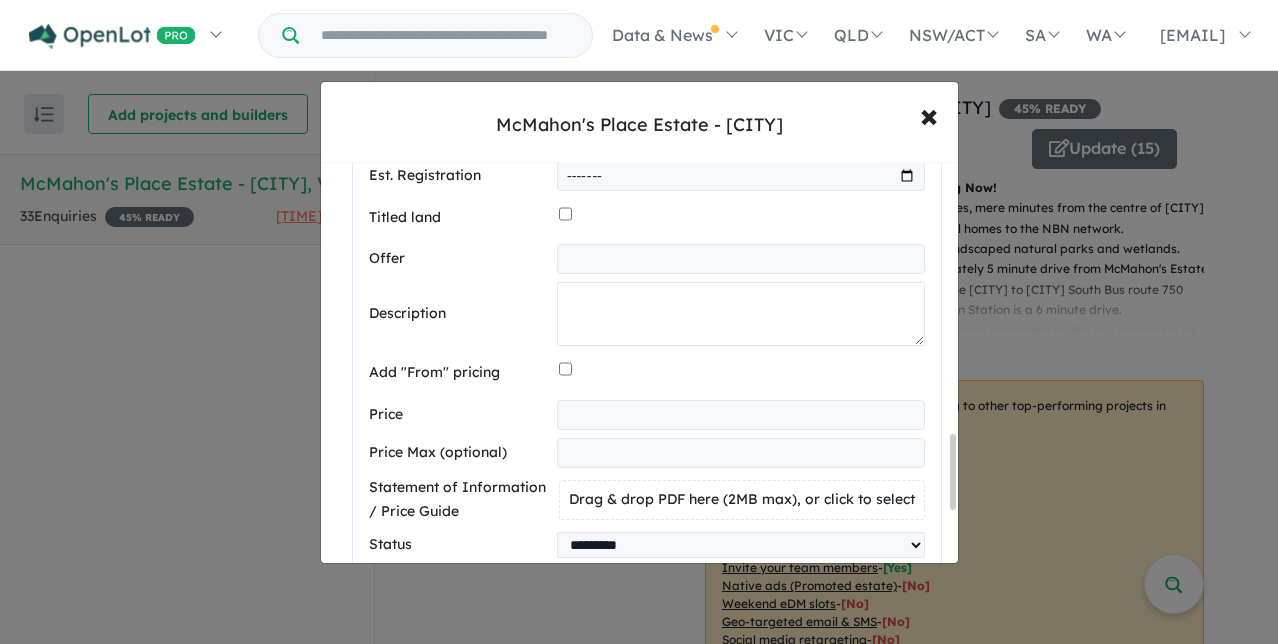 click at bounding box center [740, 314] 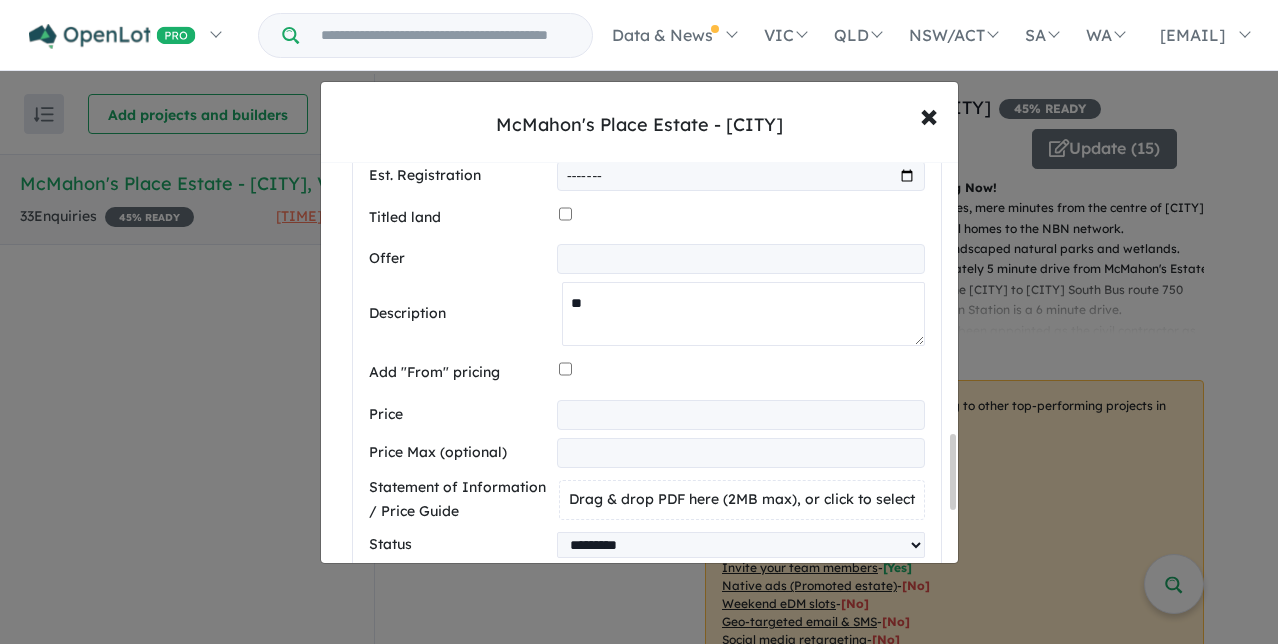 type on "*" 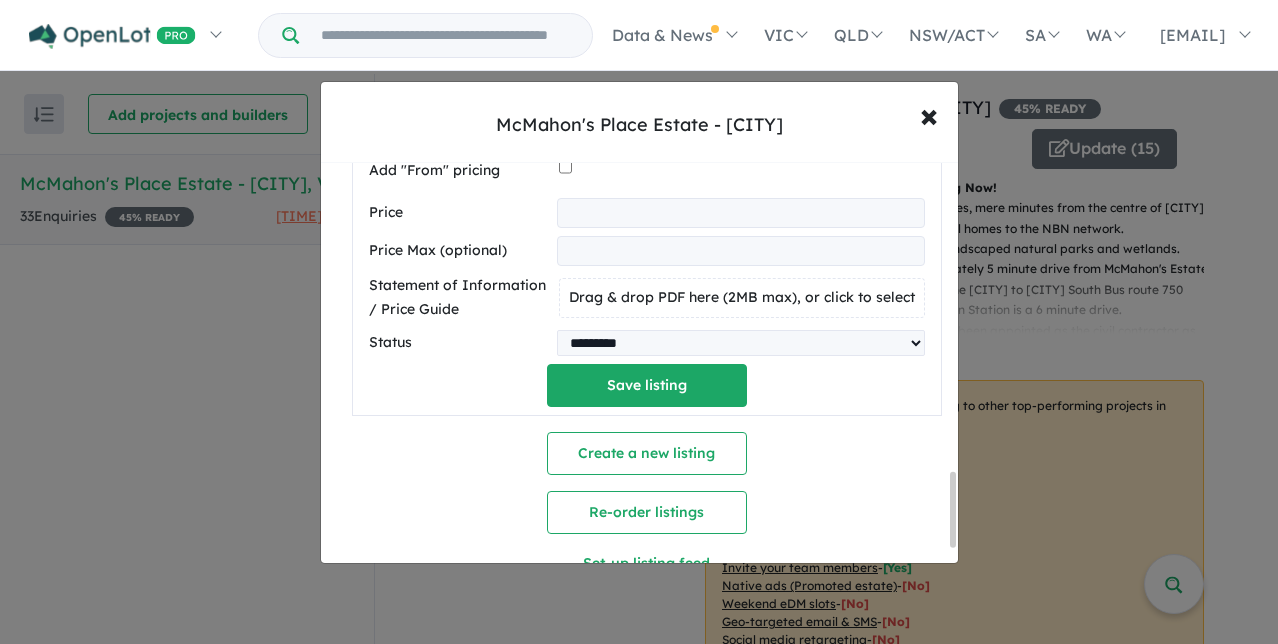 scroll, scrollTop: 1649, scrollLeft: 0, axis: vertical 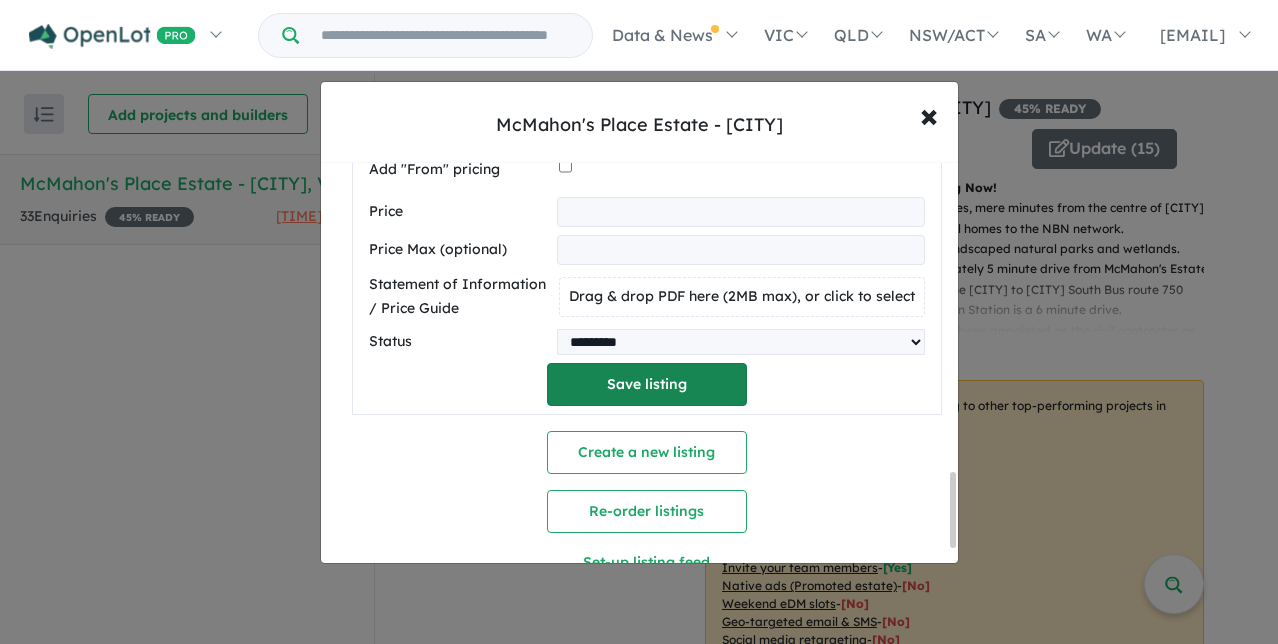 type on "**********" 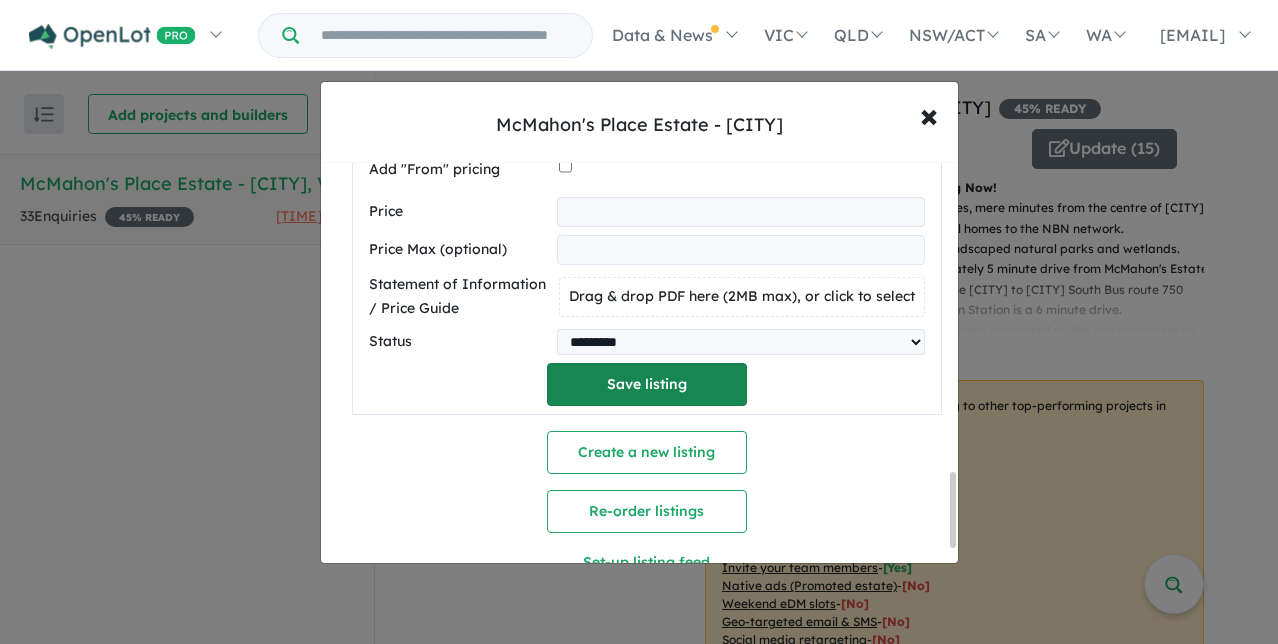 click on "Save listing" at bounding box center (647, 384) 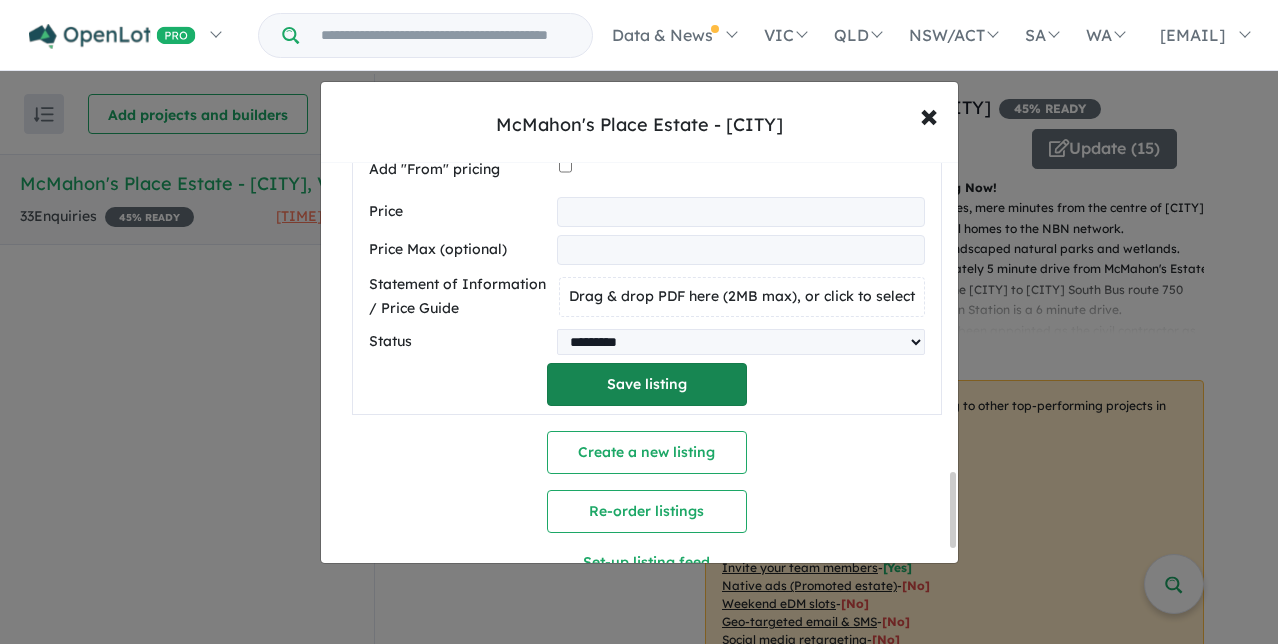 select on "****" 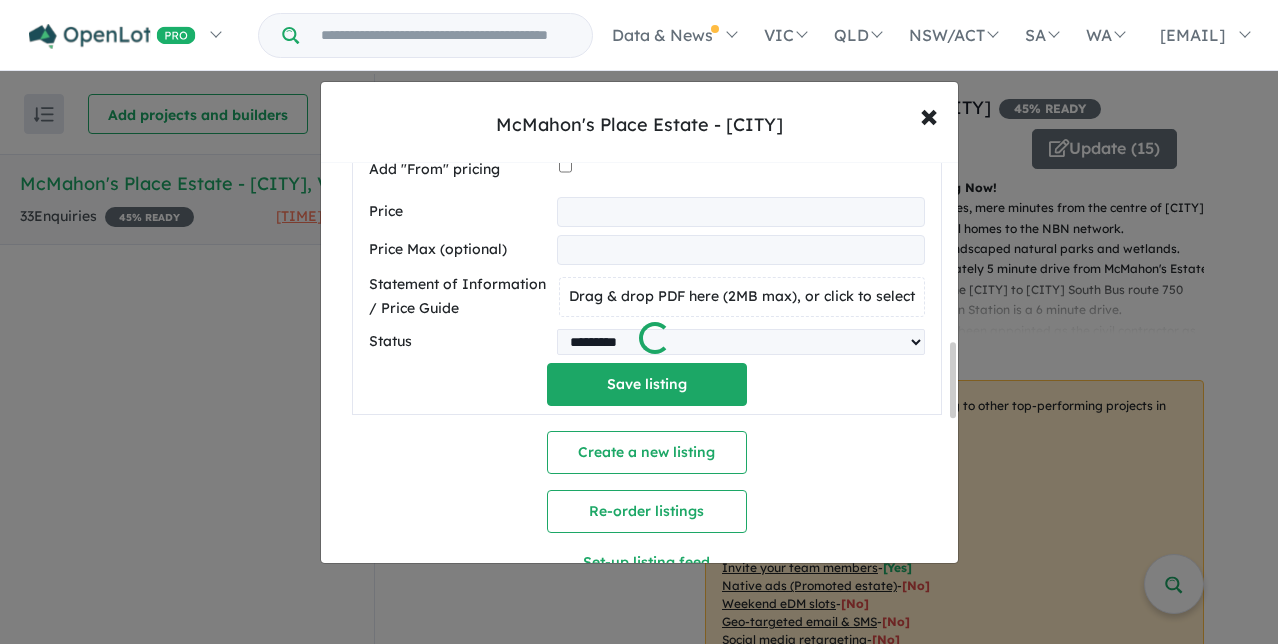 scroll, scrollTop: 952, scrollLeft: 0, axis: vertical 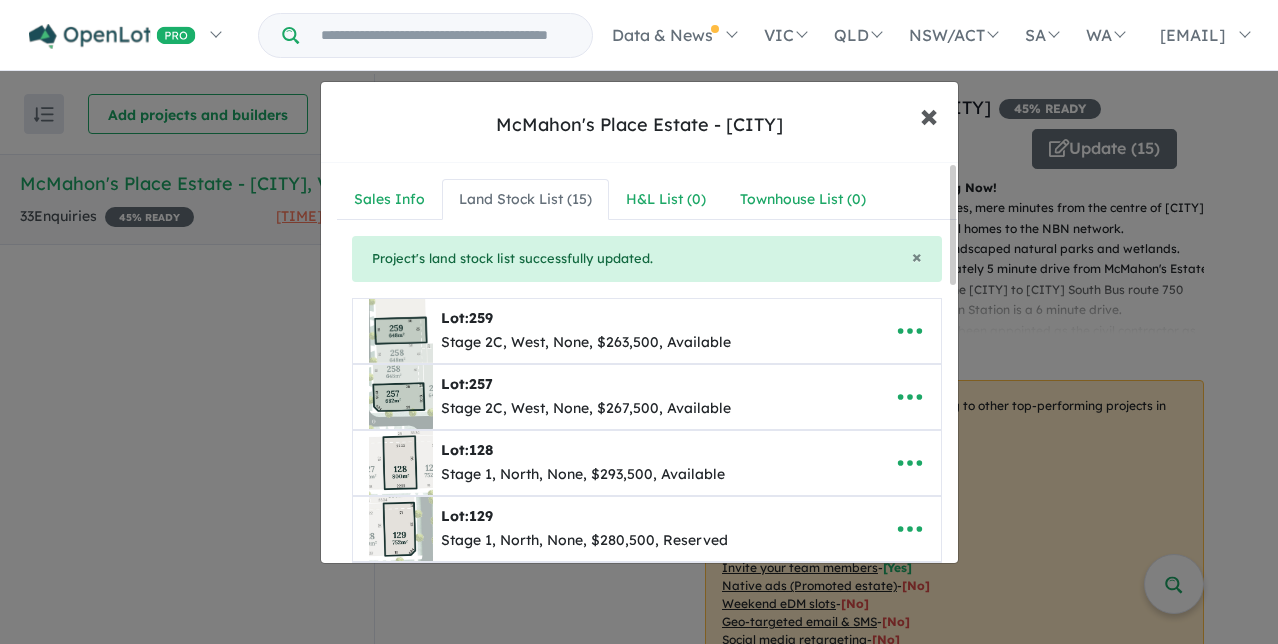 click on "×" at bounding box center (929, 114) 